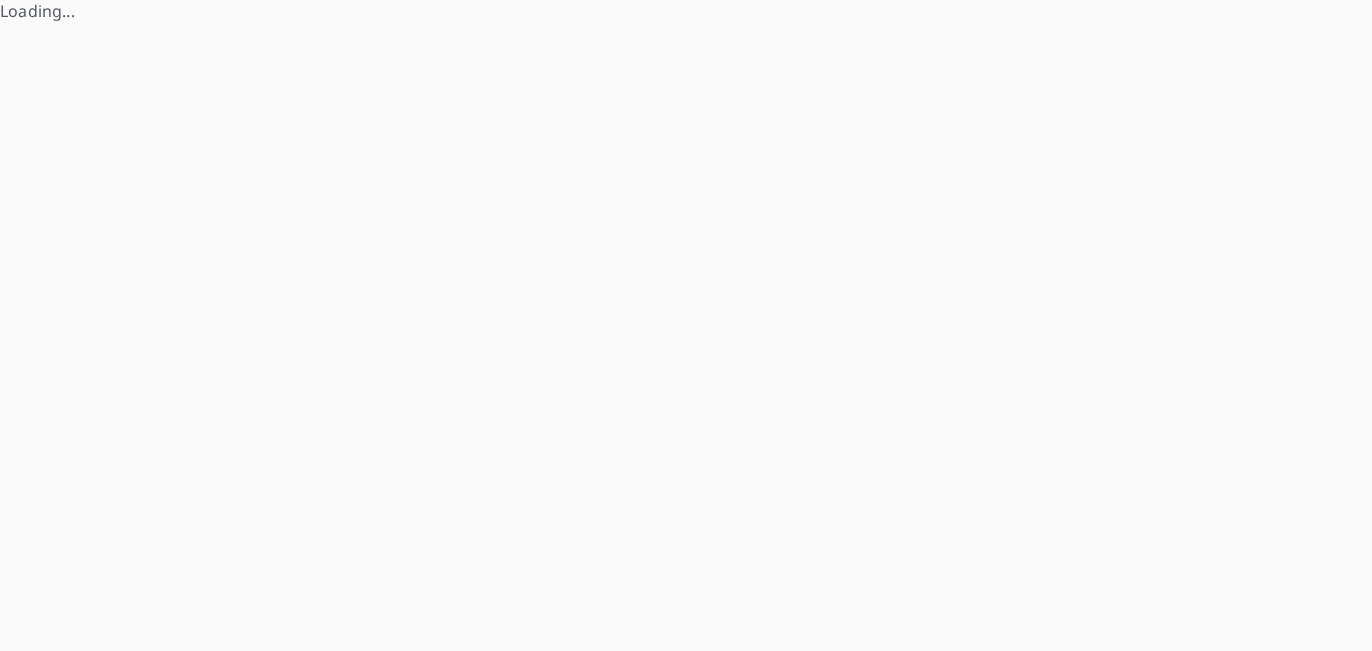 scroll, scrollTop: 0, scrollLeft: 0, axis: both 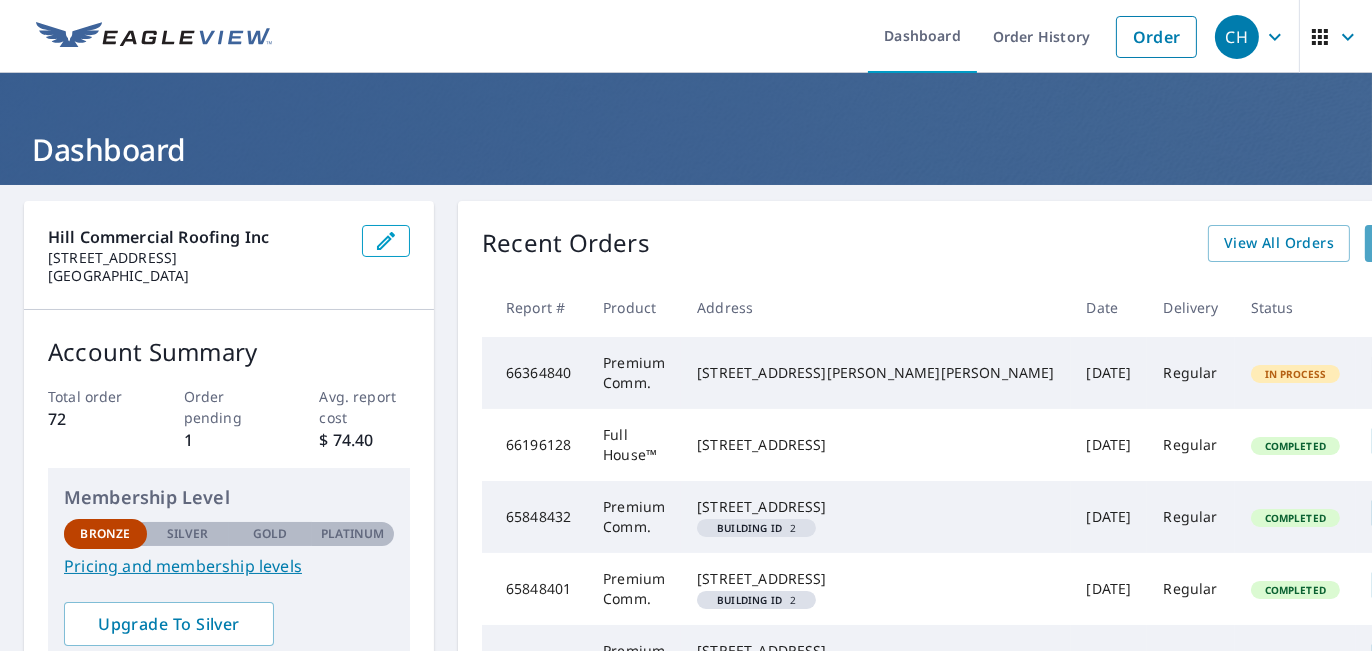 click on "Start New Order" at bounding box center [1439, 243] 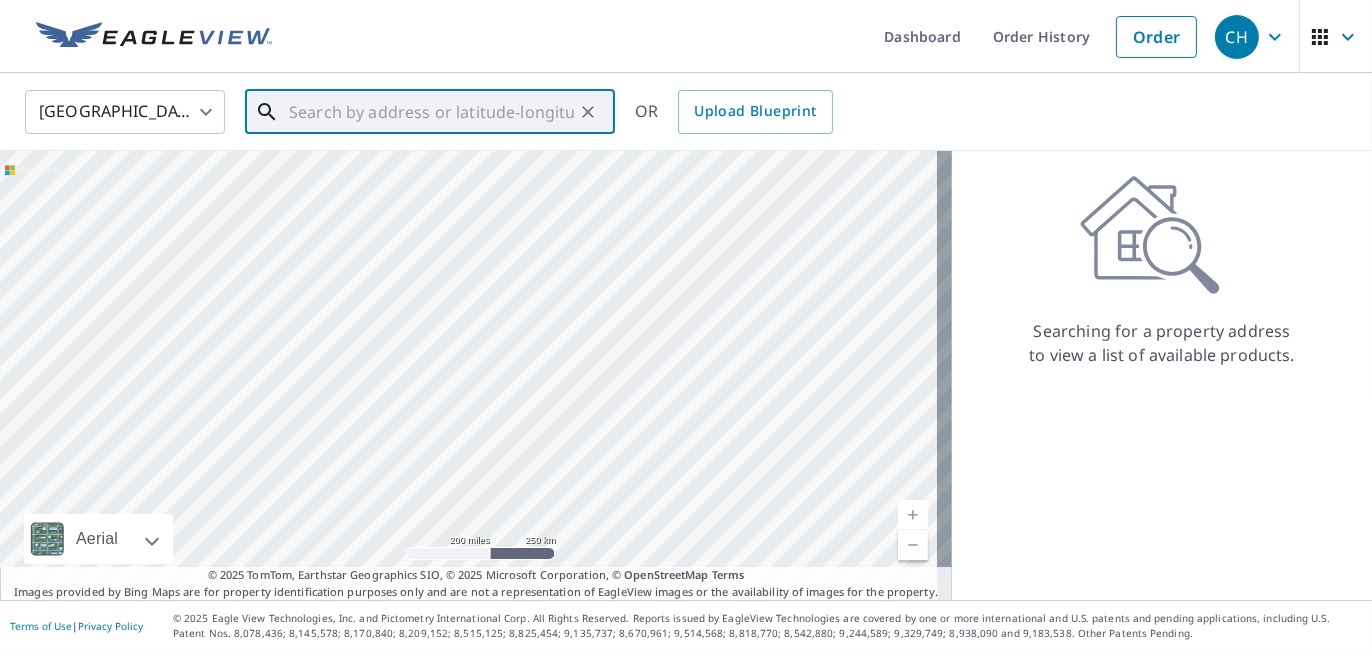 click at bounding box center (431, 112) 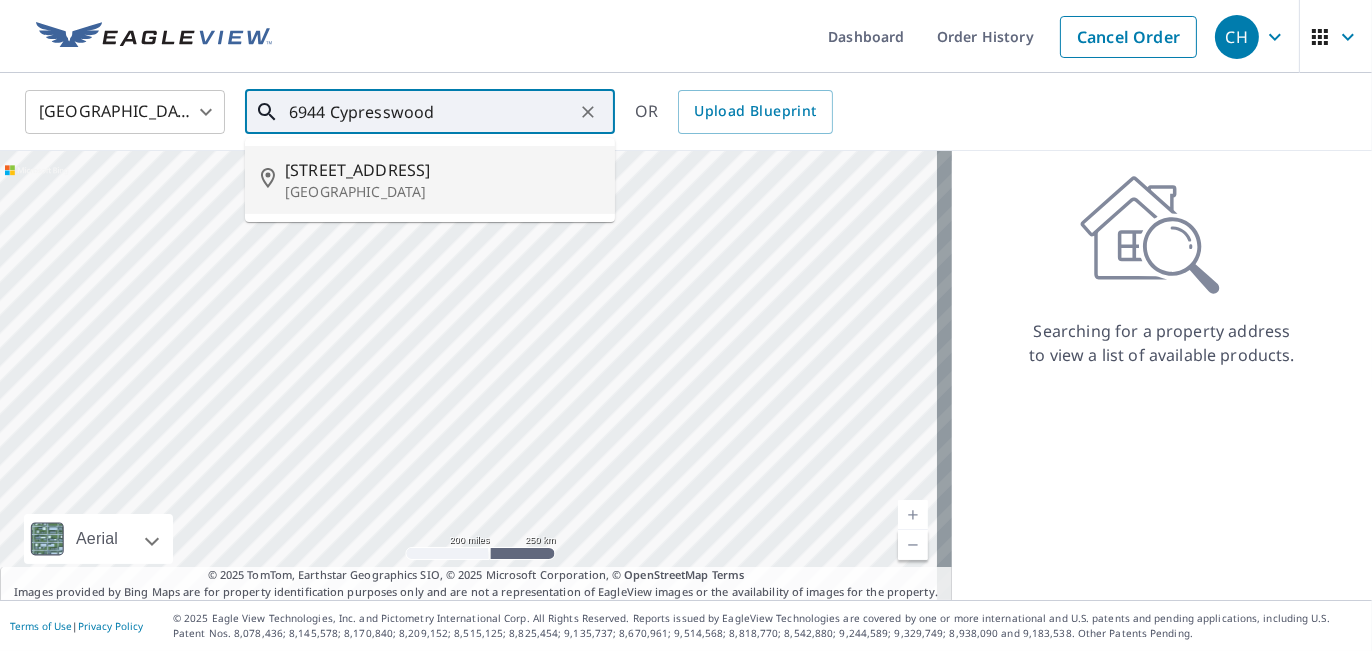 click on "[STREET_ADDRESS]" at bounding box center [442, 170] 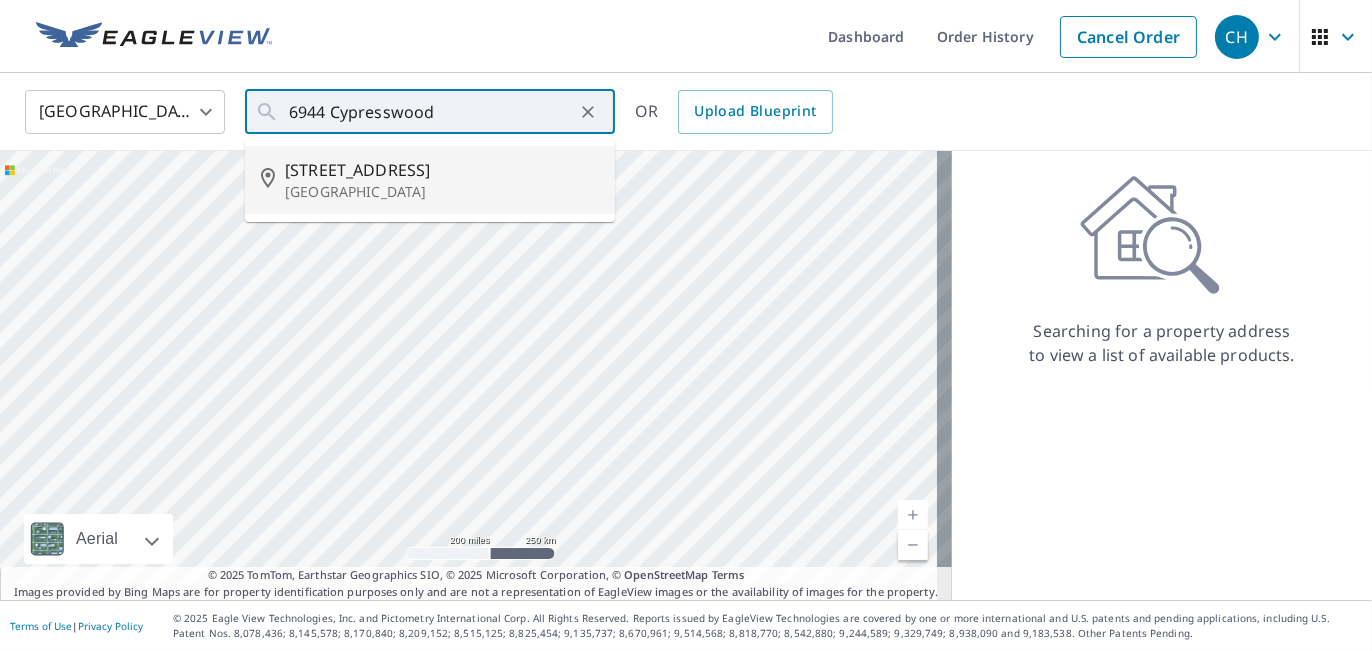 type on "[STREET_ADDRESS]" 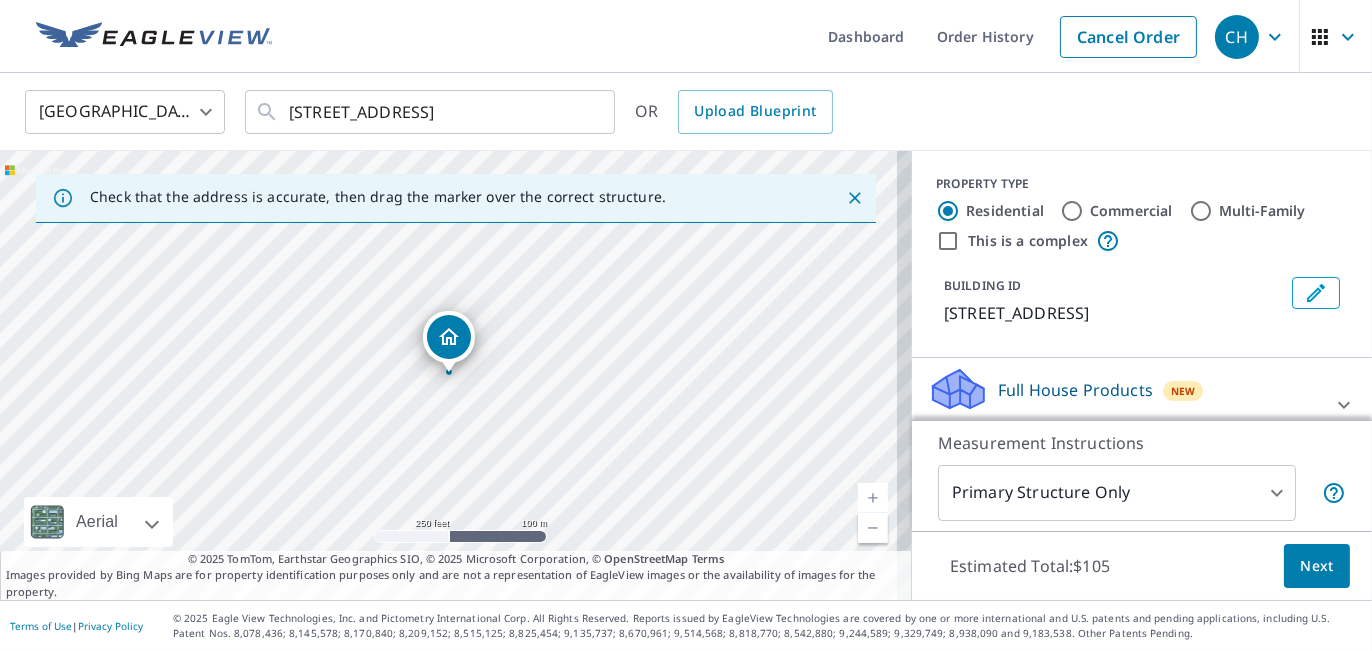 click on "[STREET_ADDRESS]" at bounding box center (456, 375) 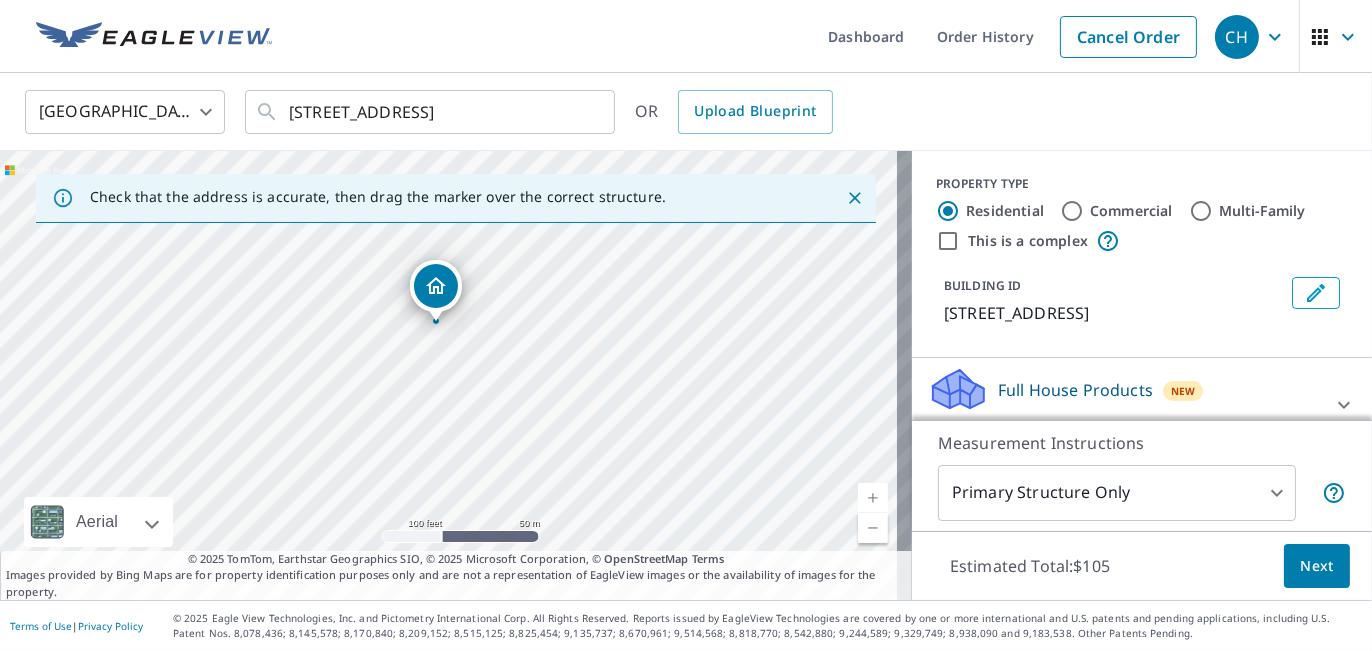 drag, startPoint x: 450, startPoint y: 333, endPoint x: 437, endPoint y: 282, distance: 52.63079 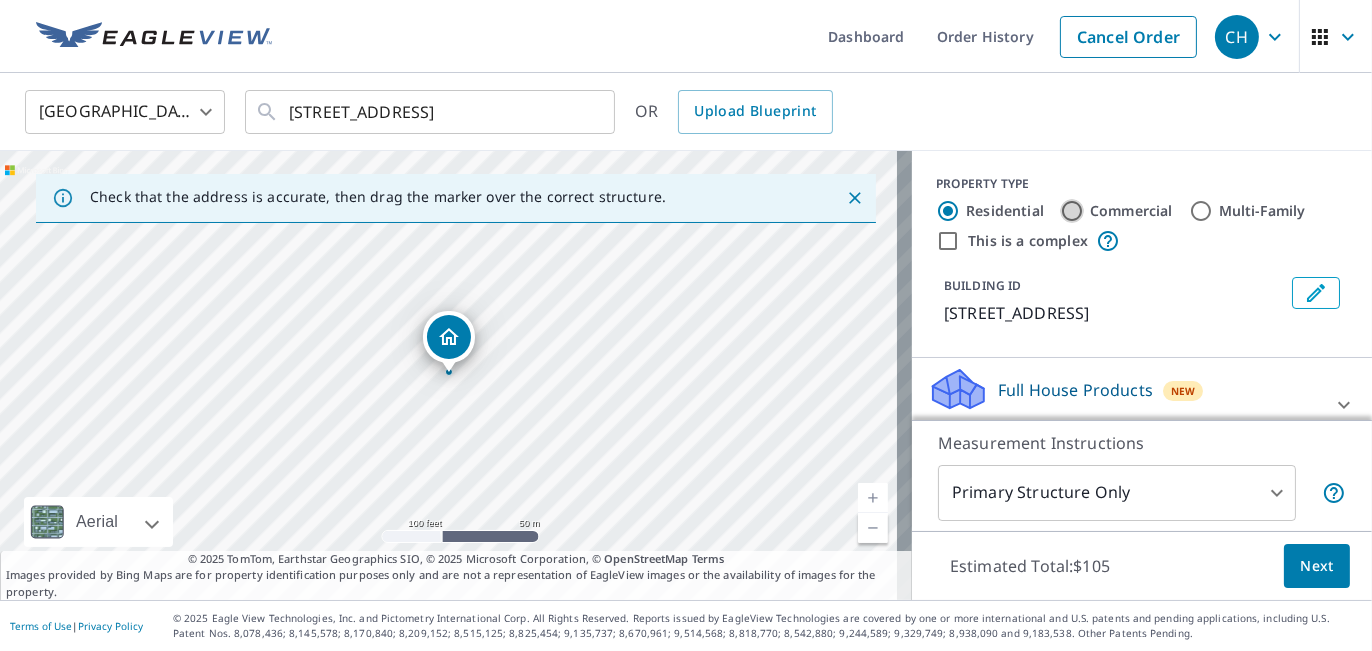 click on "Commercial" at bounding box center (1072, 211) 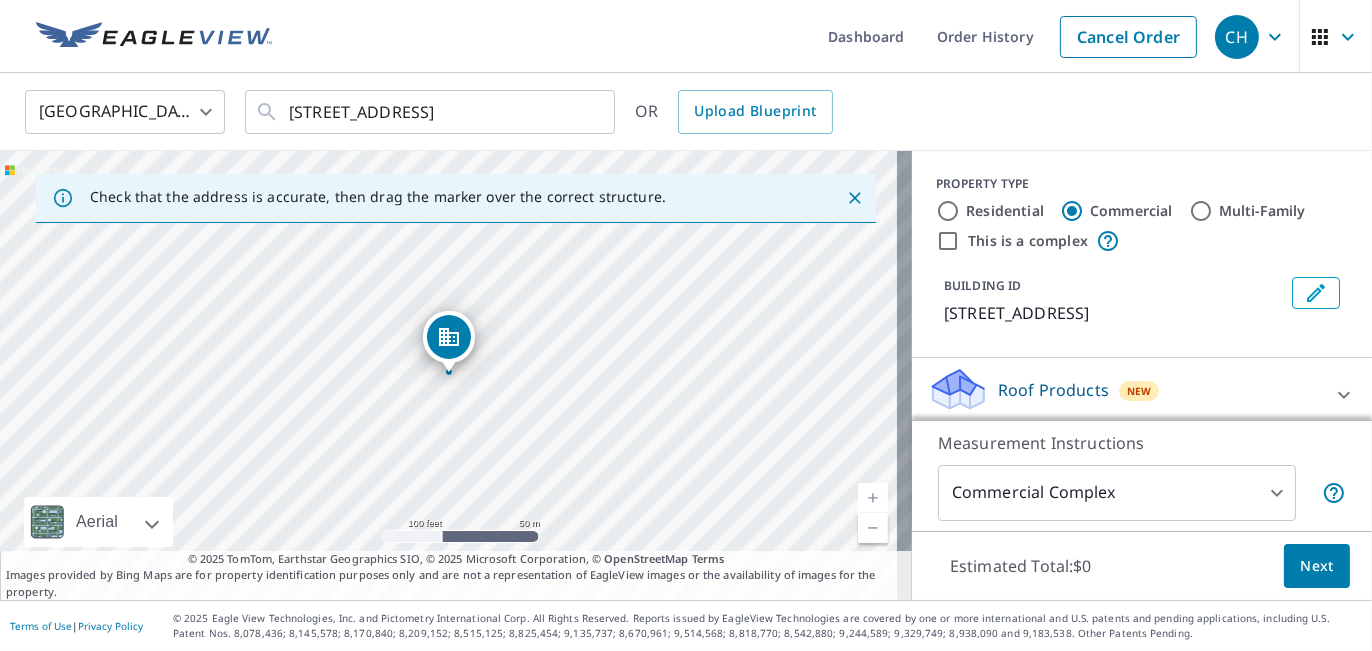 click on "CH CH
Dashboard Order History Cancel Order CH [GEOGRAPHIC_DATA] [GEOGRAPHIC_DATA] ​ [STREET_ADDRESS] ​ OR Upload Blueprint Check that the address is accurate, then drag the marker over the correct structure. [STREET_ADDRESS] Aerial Road A standard road map Aerial A detailed look from above Labels Labels 100 feet 50 m © 2025 TomTom, © Vexcel Imaging, © 2025 Microsoft Corporation,  © OpenStreetMap Terms © 2025 TomTom, Earthstar Geographics SIO, © 2025 Microsoft Corporation, ©   OpenStreetMap   Terms Images provided by Bing Maps are for property identification purposes only and are not a representation of EagleView images or the availability of images for the property. PROPERTY TYPE Residential Commercial Multi-Family This is a complex BUILDING ID [STREET_ADDRESS] Roof Products New Premium $89.5 Gutter $23.25 Bid Perfect™ $49 Walls Products New Walls $221.25 Measurement Instructions Commercial Complex 4 ​ Estimated Total:  $0 Next Terms of Use  |" at bounding box center (686, 325) 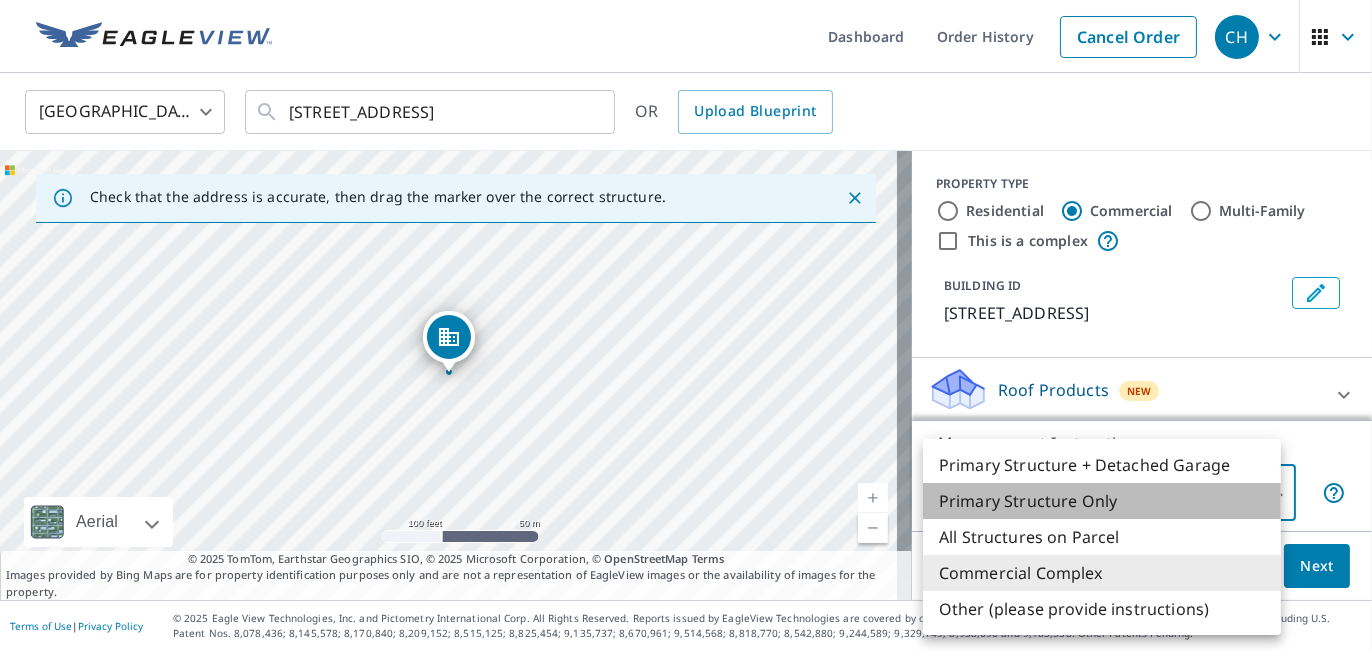 click on "Primary Structure Only" at bounding box center (1102, 501) 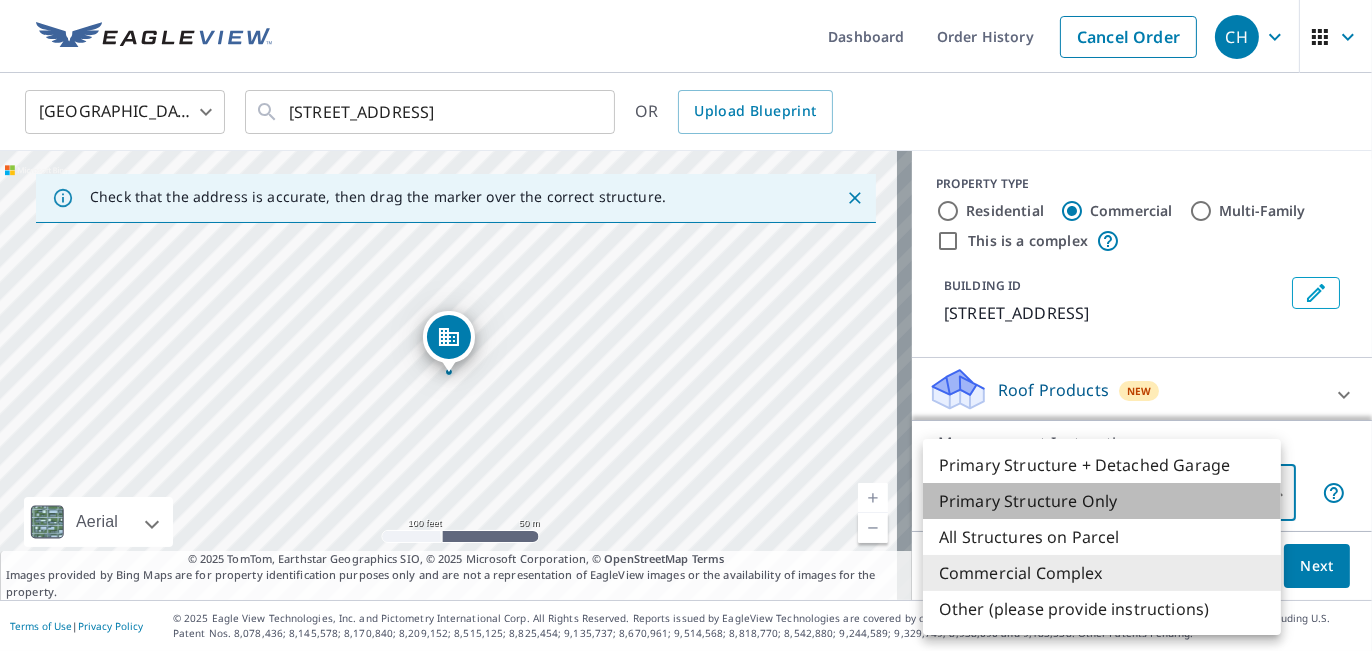 type on "2" 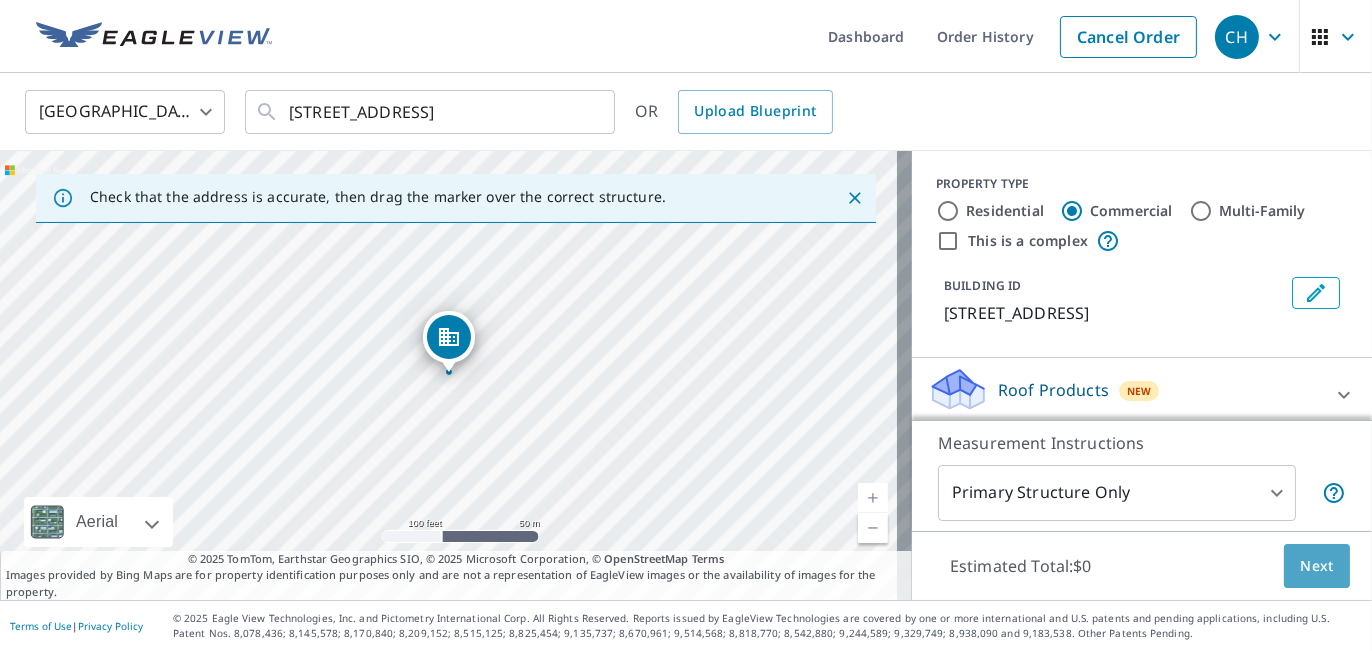 click on "Next" at bounding box center (1317, 566) 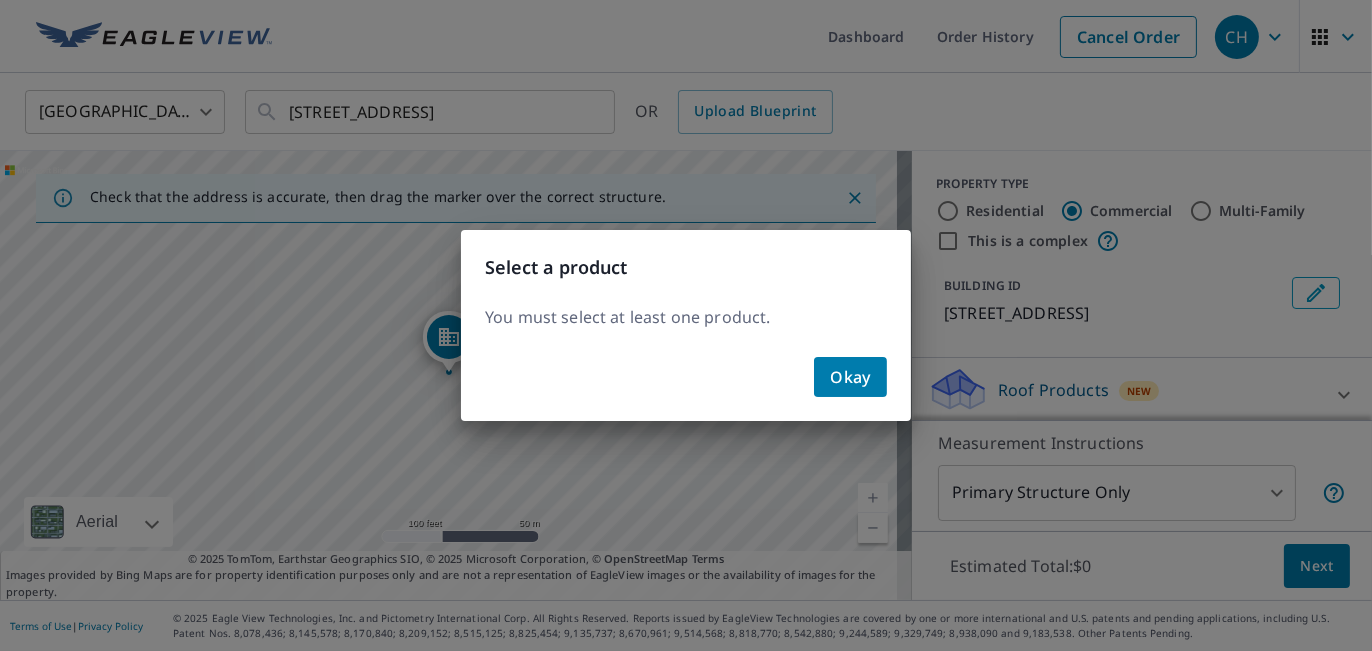 click on "Select a product You must select at least one product. Okay" at bounding box center [686, 325] 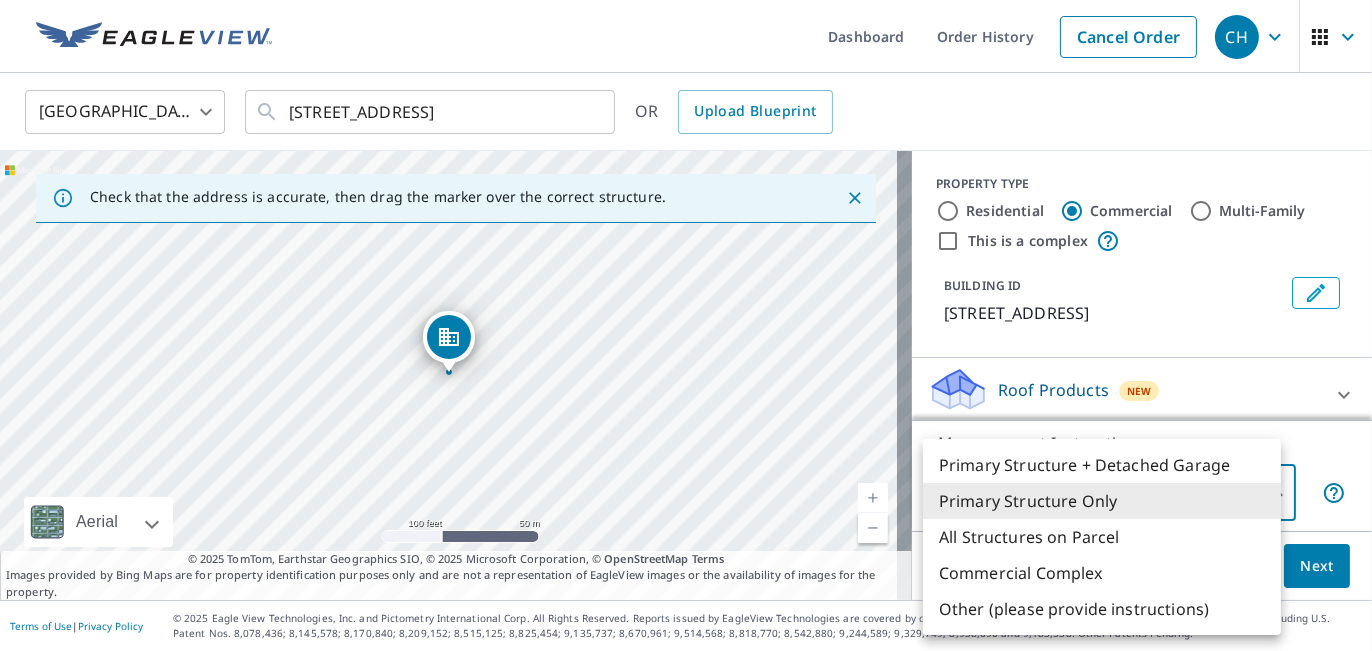 click on "CH CH
Dashboard Order History Cancel Order CH [GEOGRAPHIC_DATA] [GEOGRAPHIC_DATA] ​ [STREET_ADDRESS] ​ OR Upload Blueprint Check that the address is accurate, then drag the marker over the correct structure. [STREET_ADDRESS] Aerial Road A standard road map Aerial A detailed look from above Labels Labels 100 feet 50 m © 2025 TomTom, © Vexcel Imaging, © 2025 Microsoft Corporation,  © OpenStreetMap Terms © 2025 TomTom, Earthstar Geographics SIO, © 2025 Microsoft Corporation, ©   OpenStreetMap   Terms Images provided by Bing Maps are for property identification purposes only and are not a representation of EagleView images or the availability of images for the property. PROPERTY TYPE Residential Commercial Multi-Family This is a complex BUILDING ID [STREET_ADDRESS] Roof Products New Premium $89.5 Gutter $23.25 Bid Perfect™ $49 Walls Products New Walls $221.25 Measurement Instructions Primary Structure Only 2 ​ Estimated Total:  $0 Next Terms of Use" at bounding box center [686, 325] 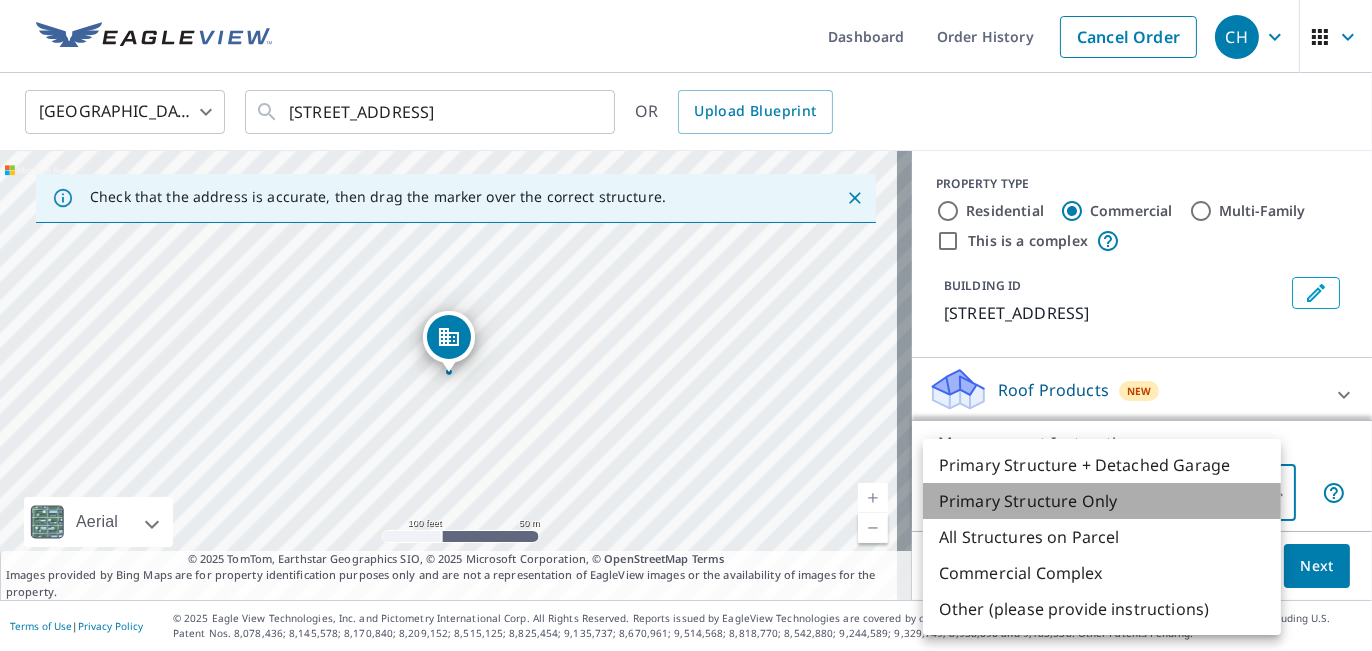 click on "Primary Structure Only" at bounding box center [1102, 501] 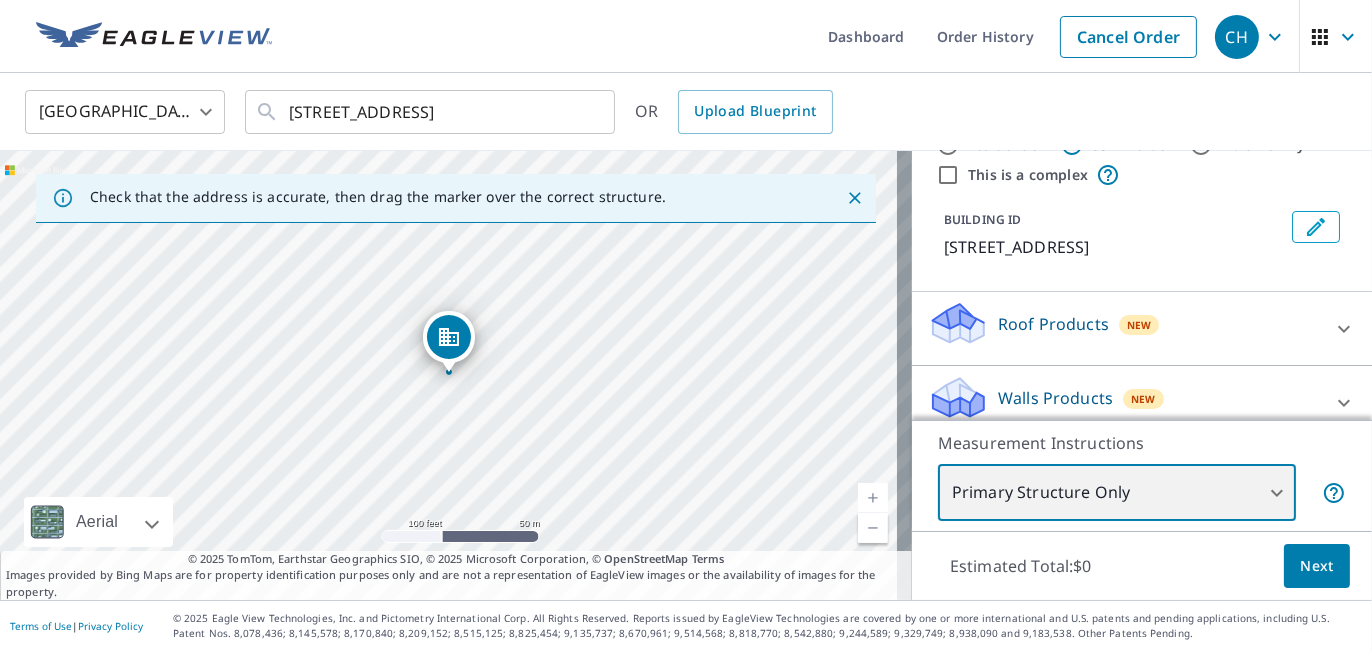 scroll, scrollTop: 84, scrollLeft: 0, axis: vertical 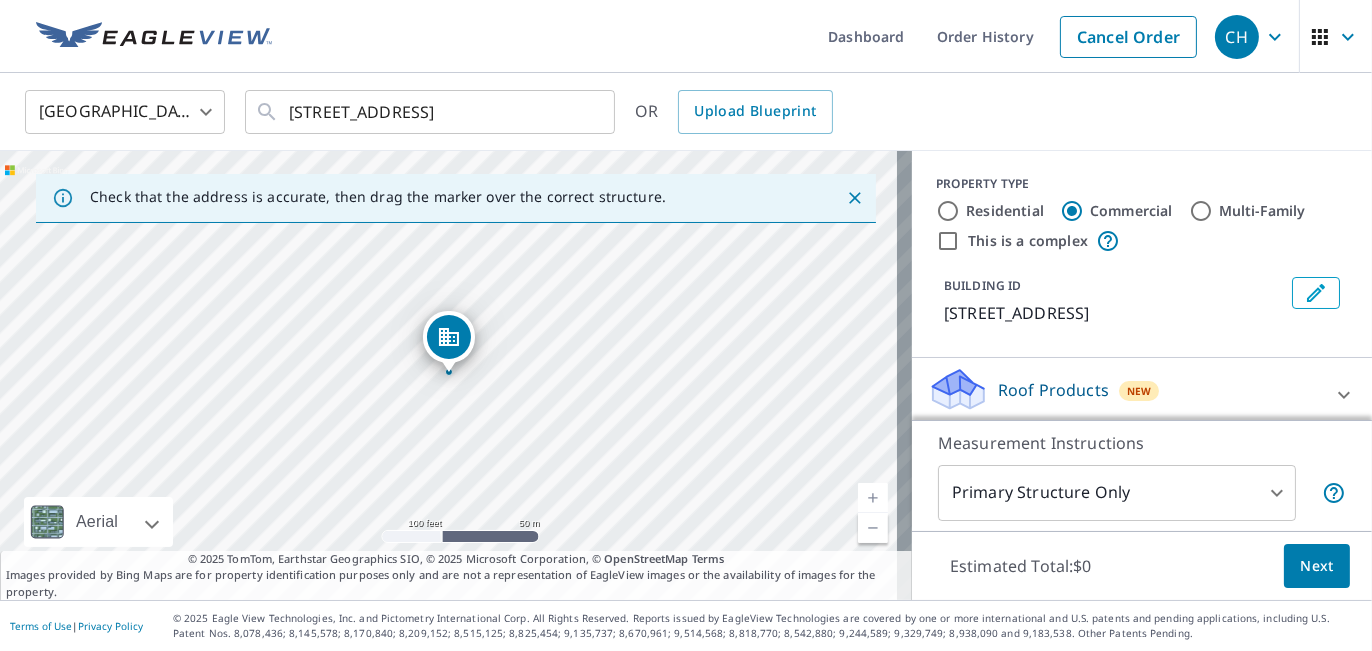 click on "Roof Products" at bounding box center [1053, 390] 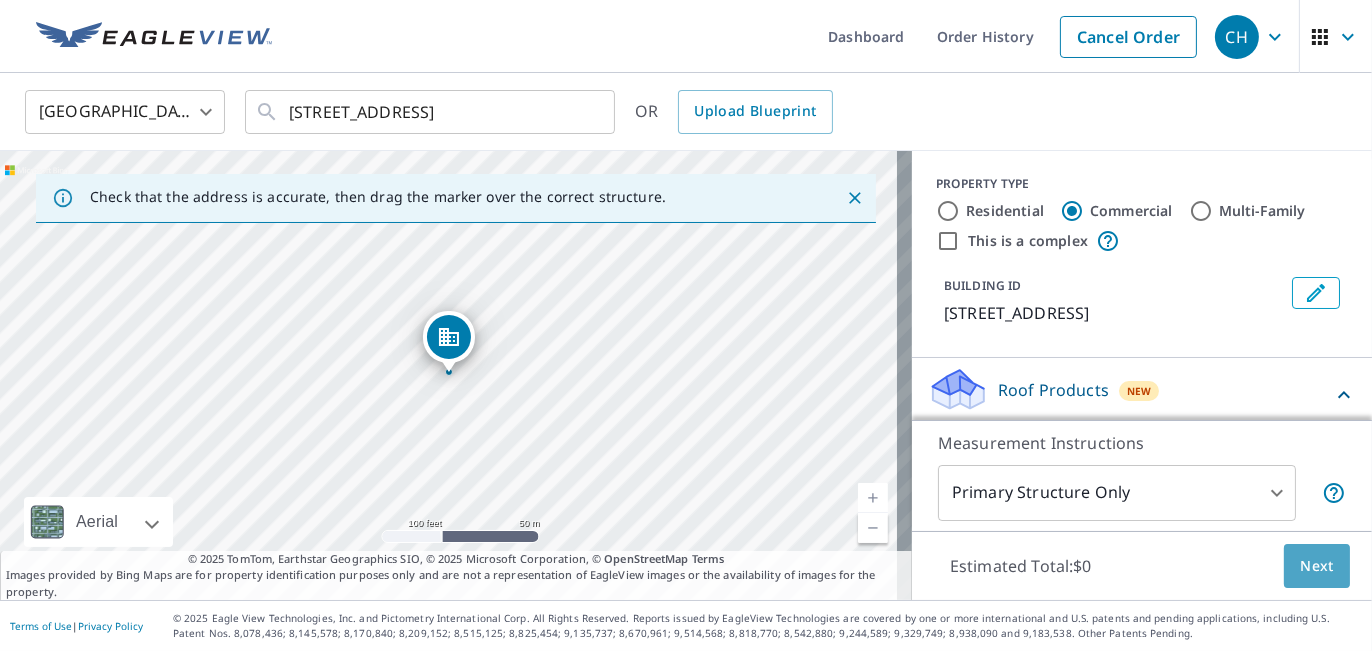 click on "Next" at bounding box center (1317, 566) 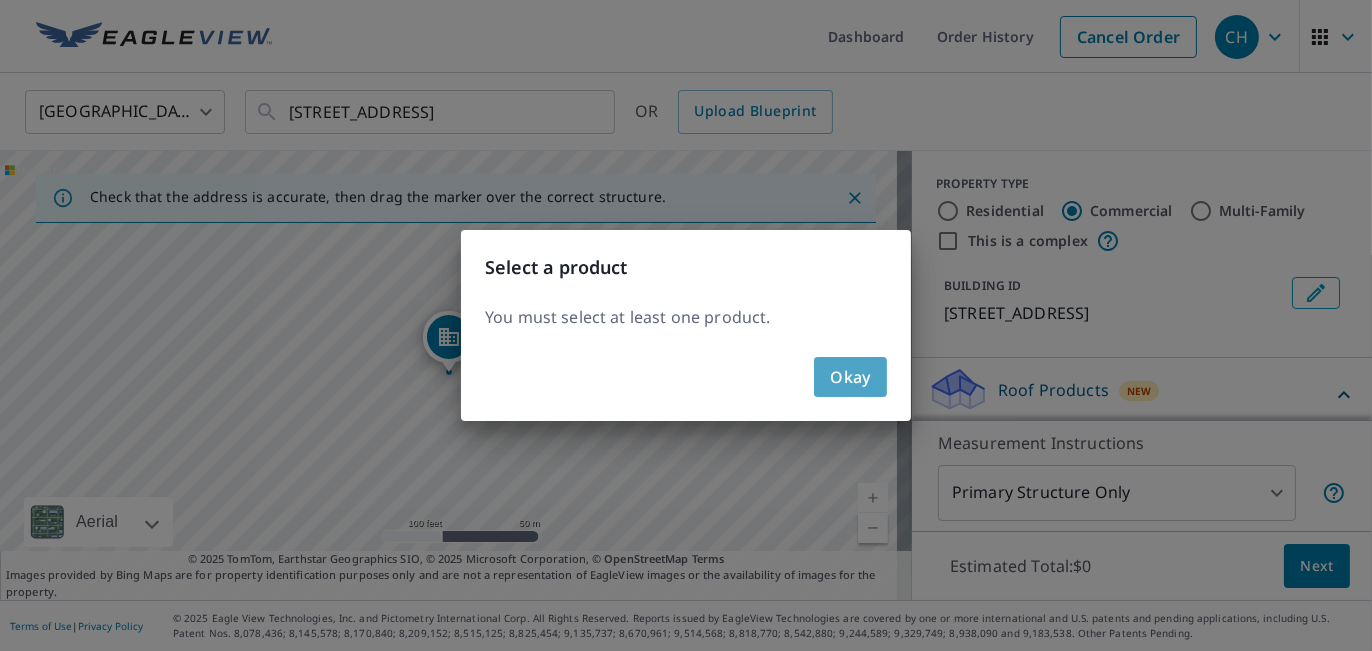 click on "Okay" at bounding box center [850, 377] 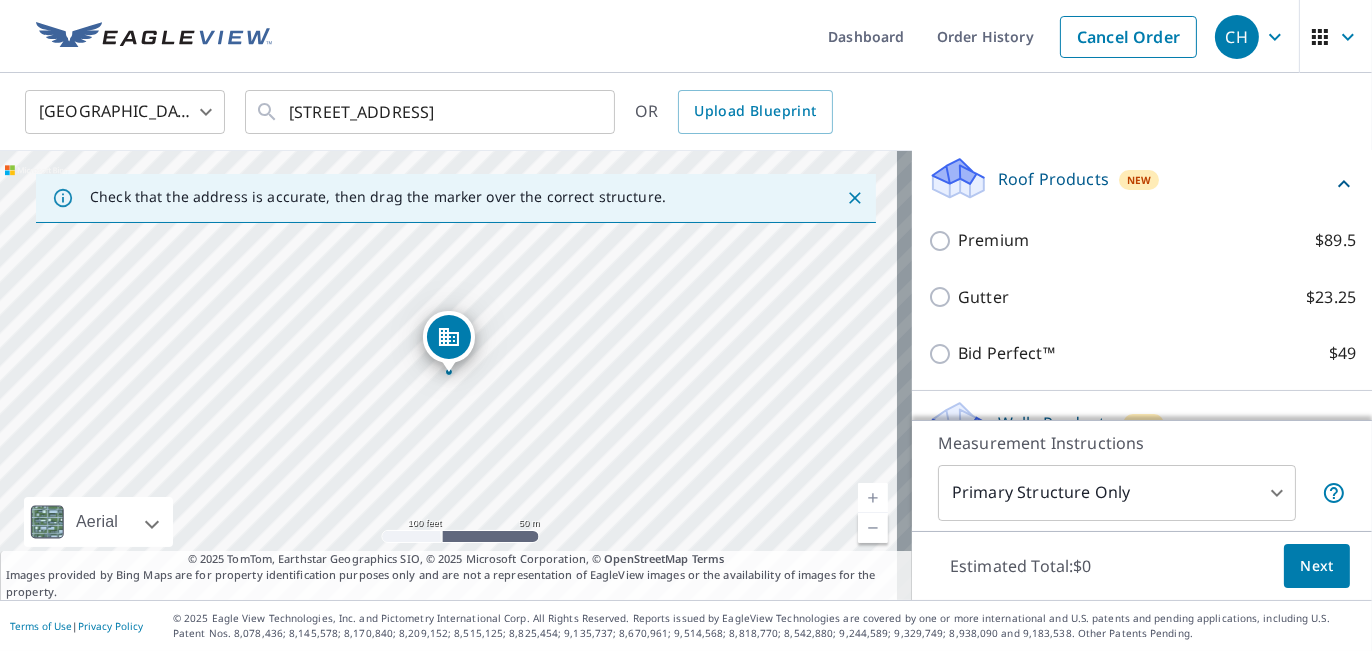 scroll, scrollTop: 254, scrollLeft: 0, axis: vertical 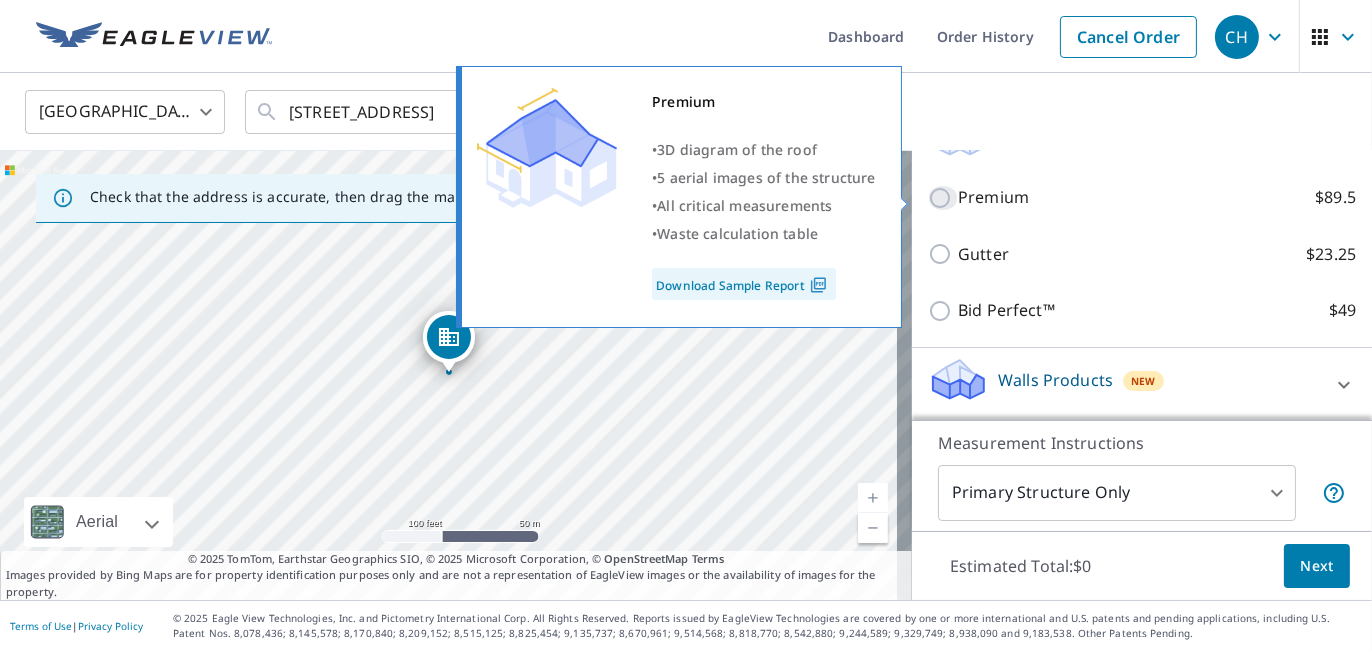 click on "Premium $89.5" at bounding box center [943, 198] 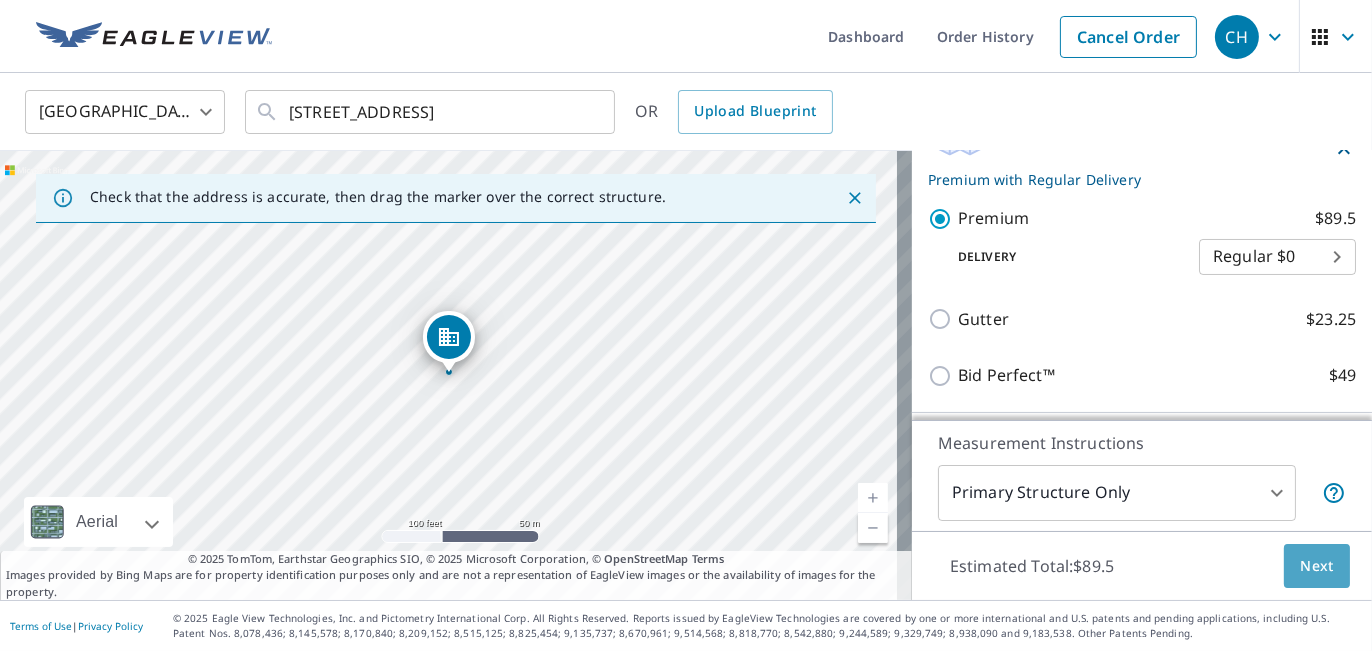 click on "Next" at bounding box center [1317, 566] 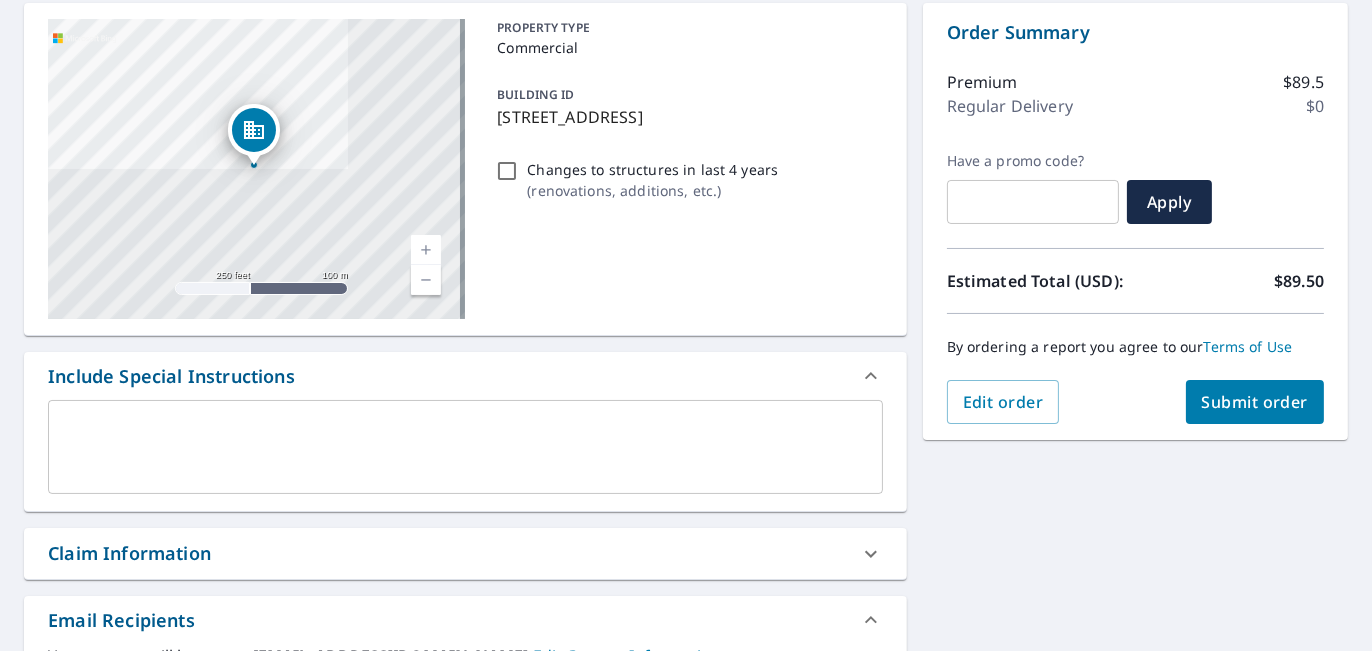 scroll, scrollTop: 200, scrollLeft: 0, axis: vertical 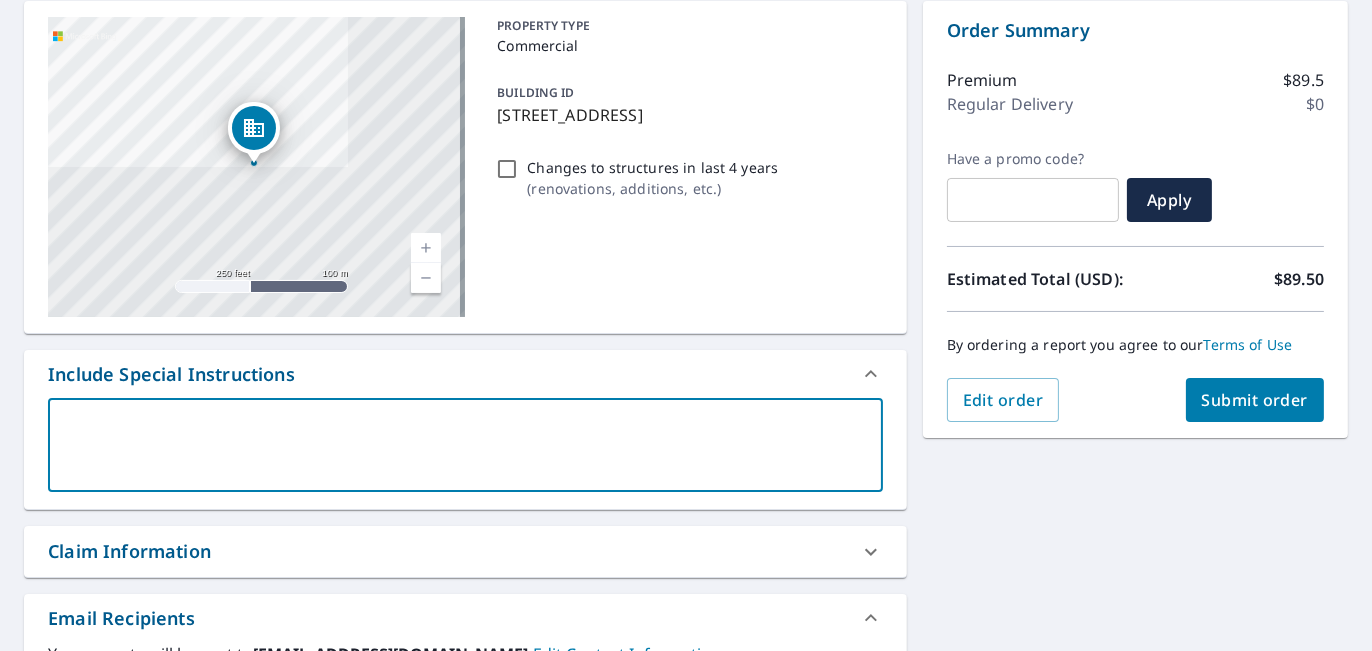 click at bounding box center [465, 445] 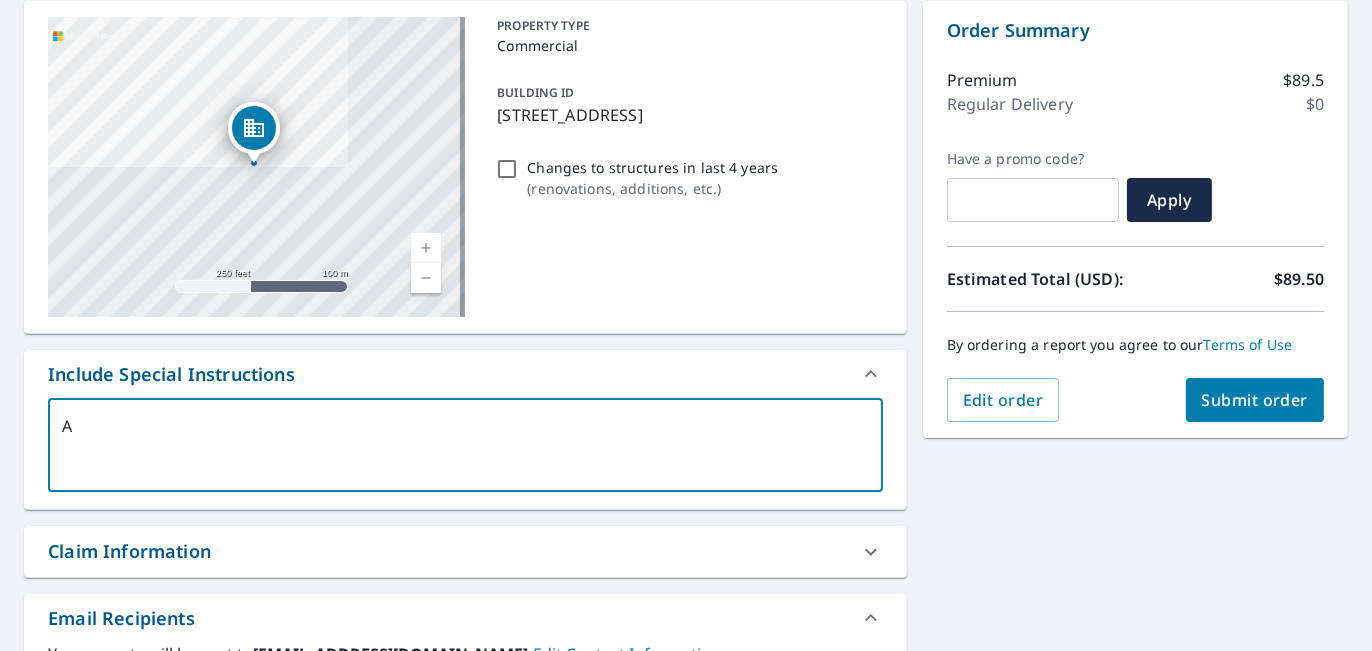 type on "Ap" 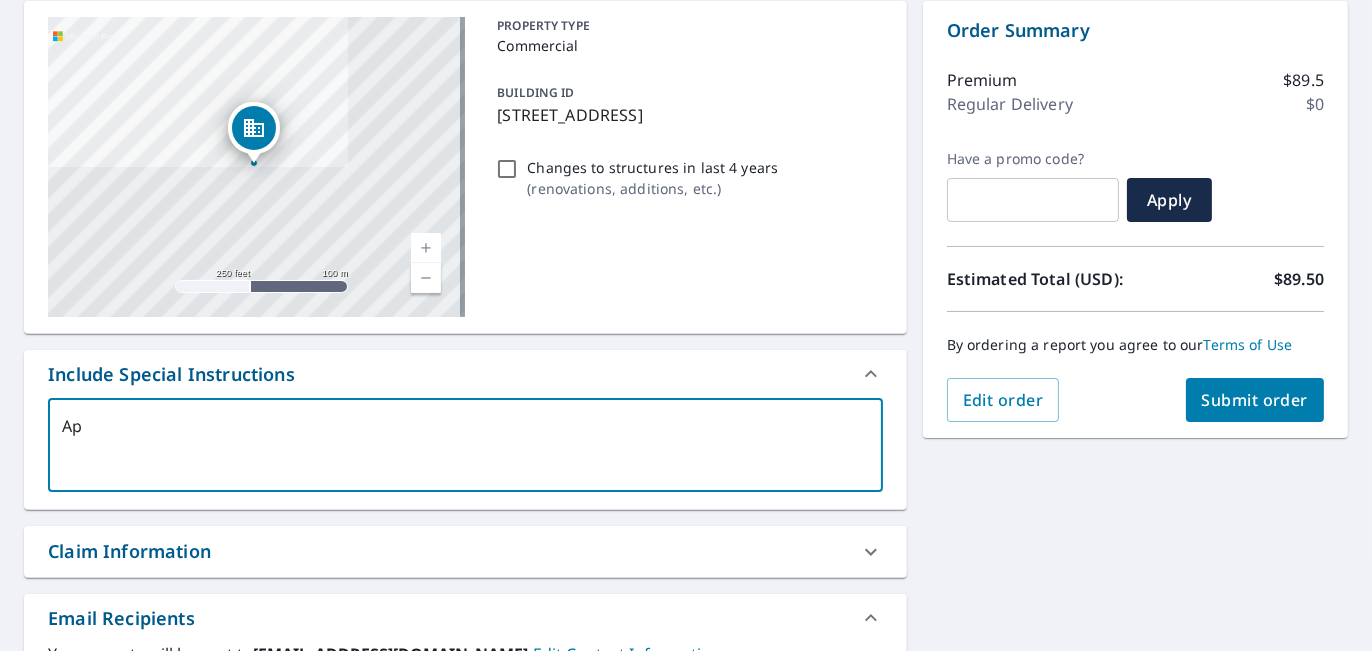 type on "App" 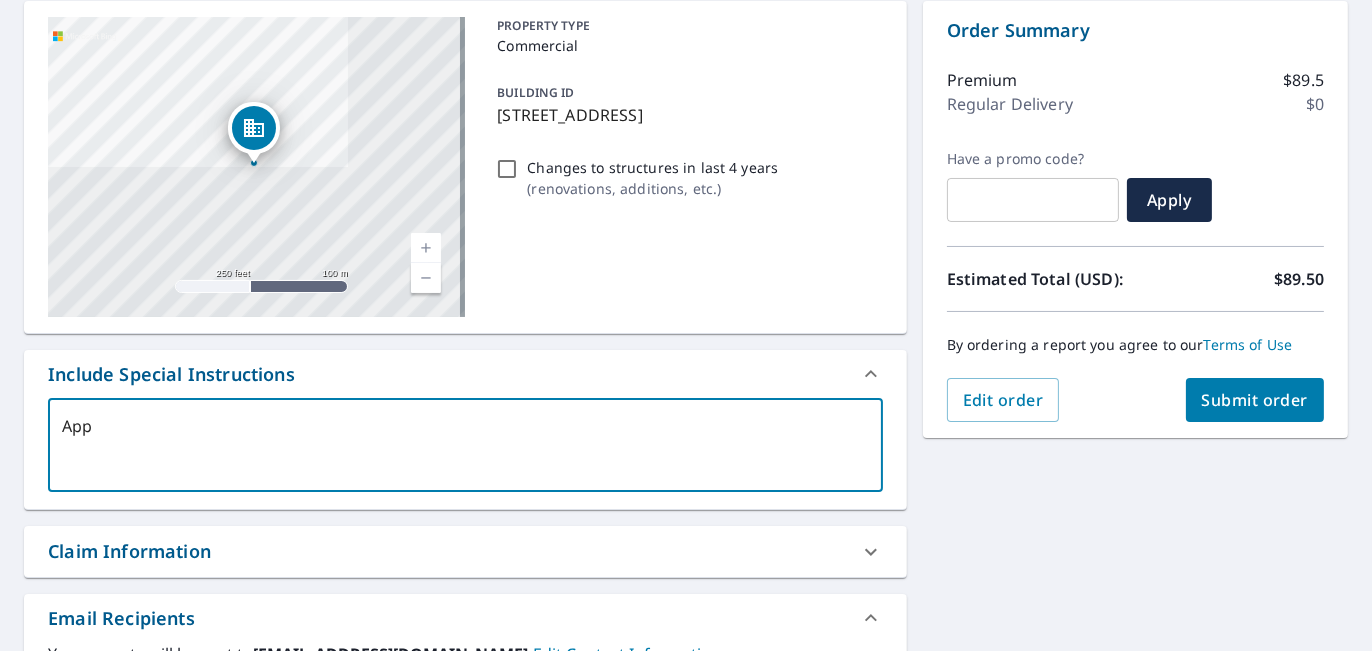 type on "Appt" 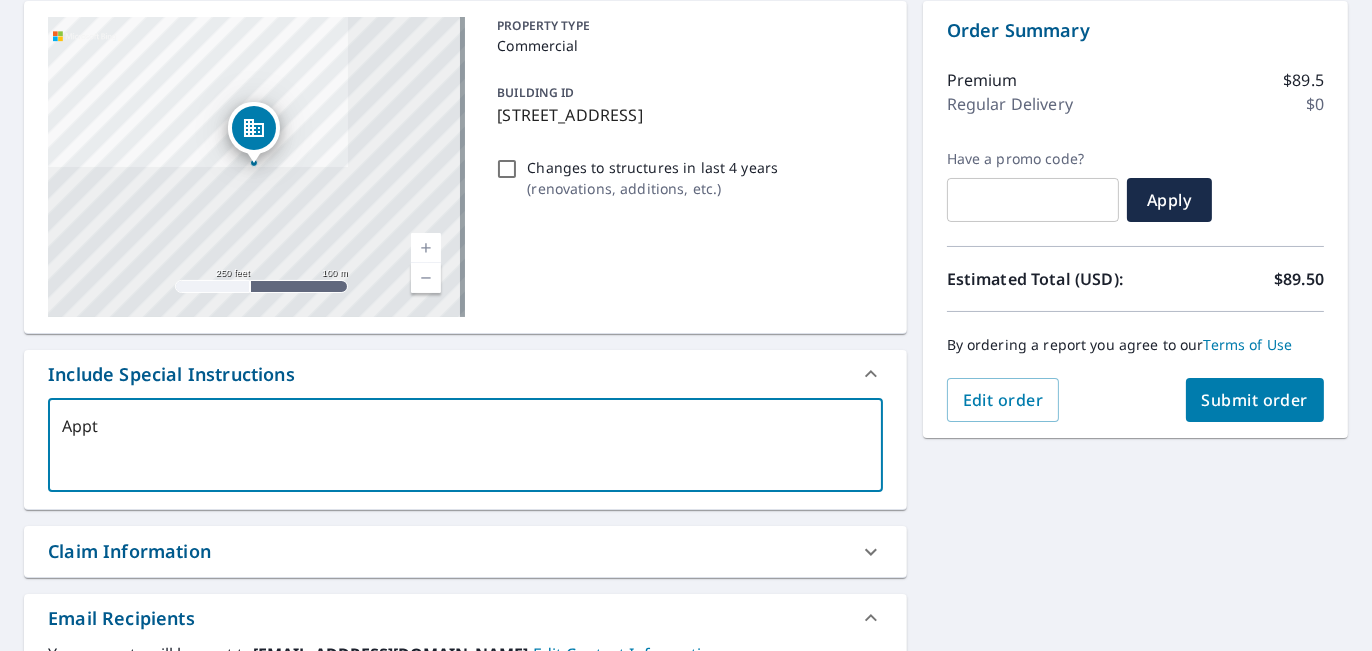 type on "Appte" 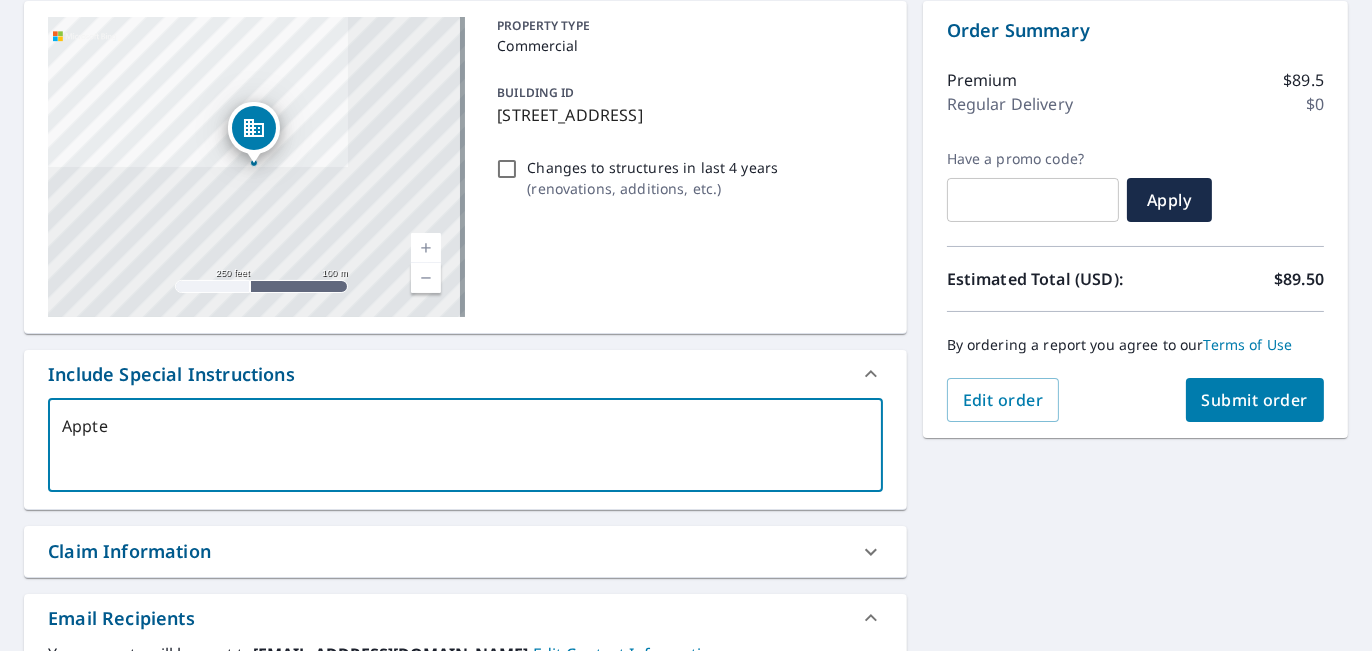 type on "Apptec" 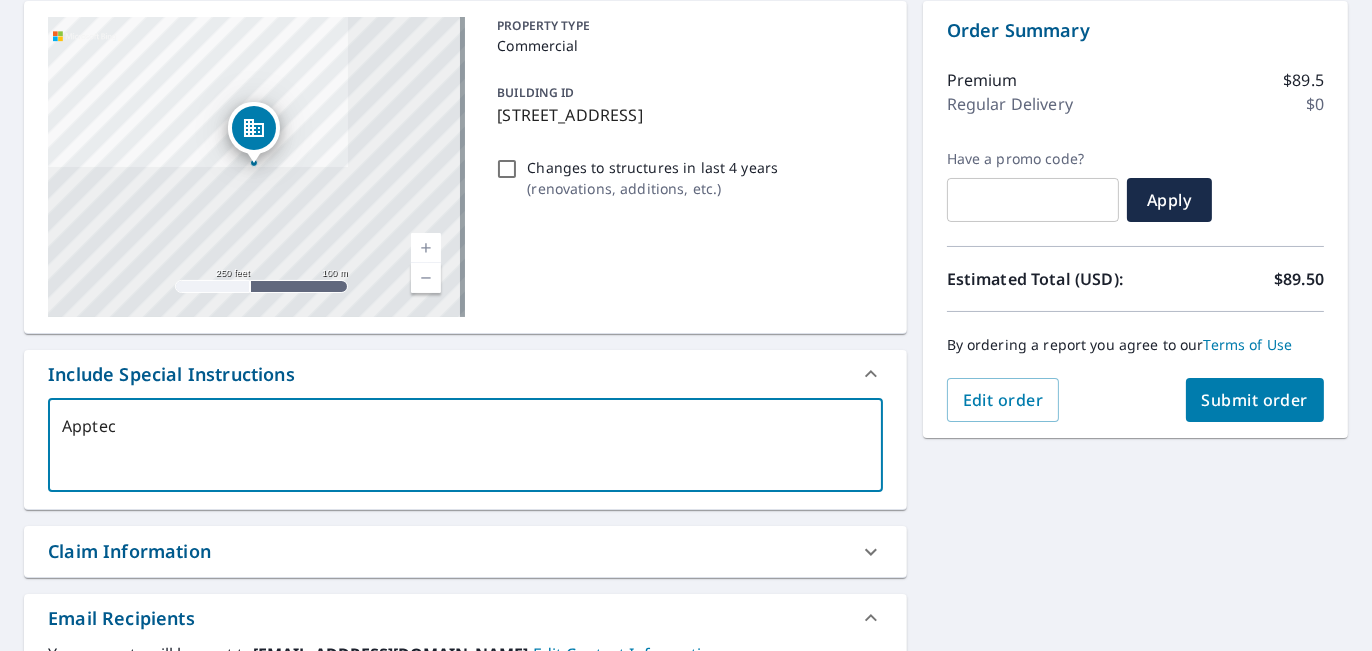 type on "Appteci" 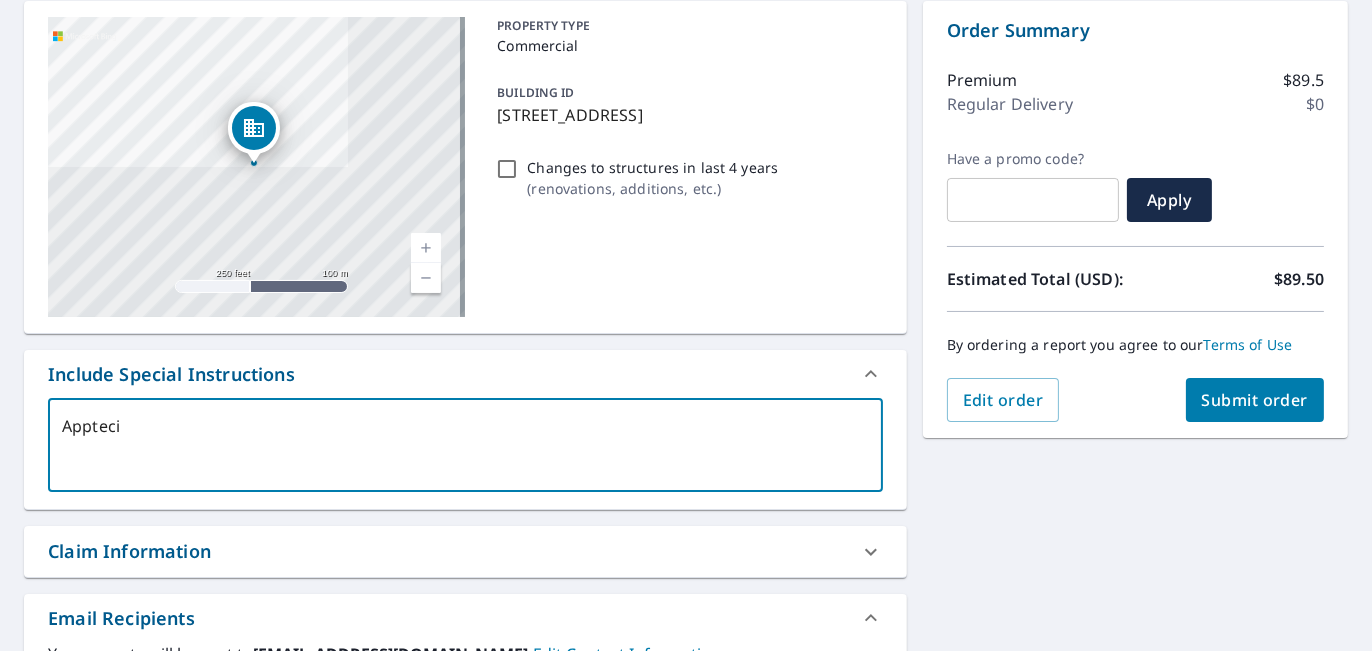type on "Apptecia" 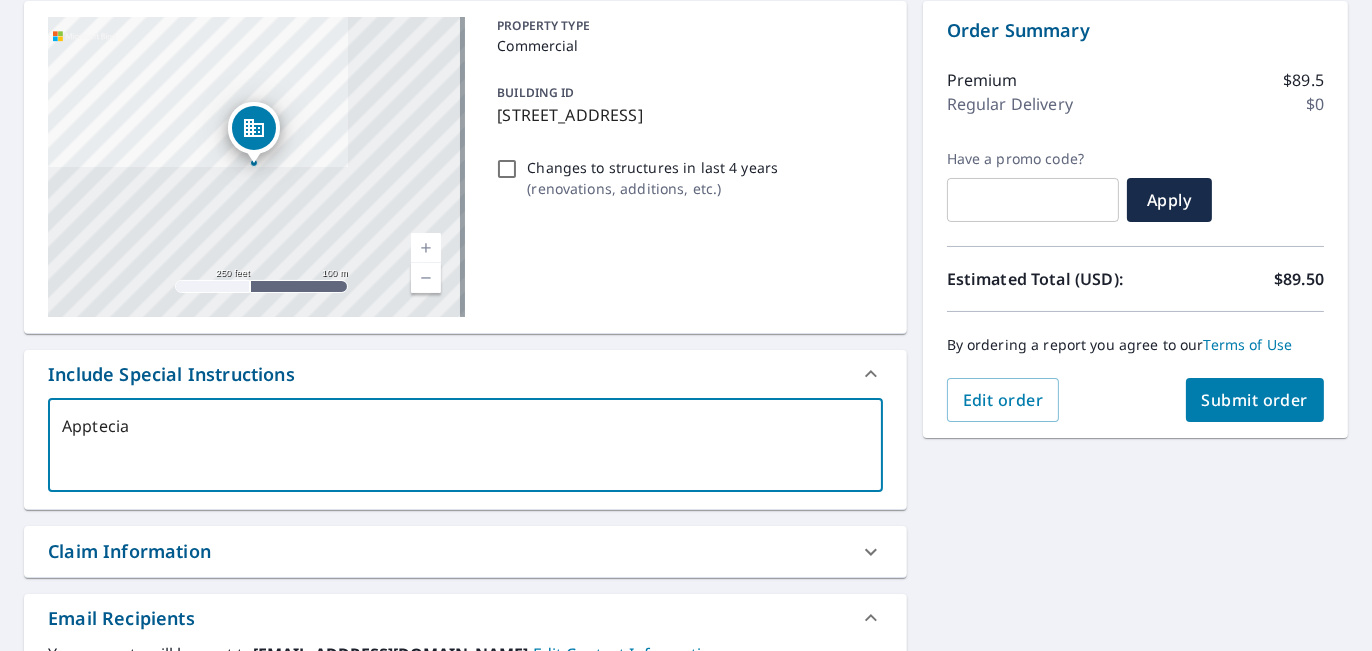 type on "Appteciat" 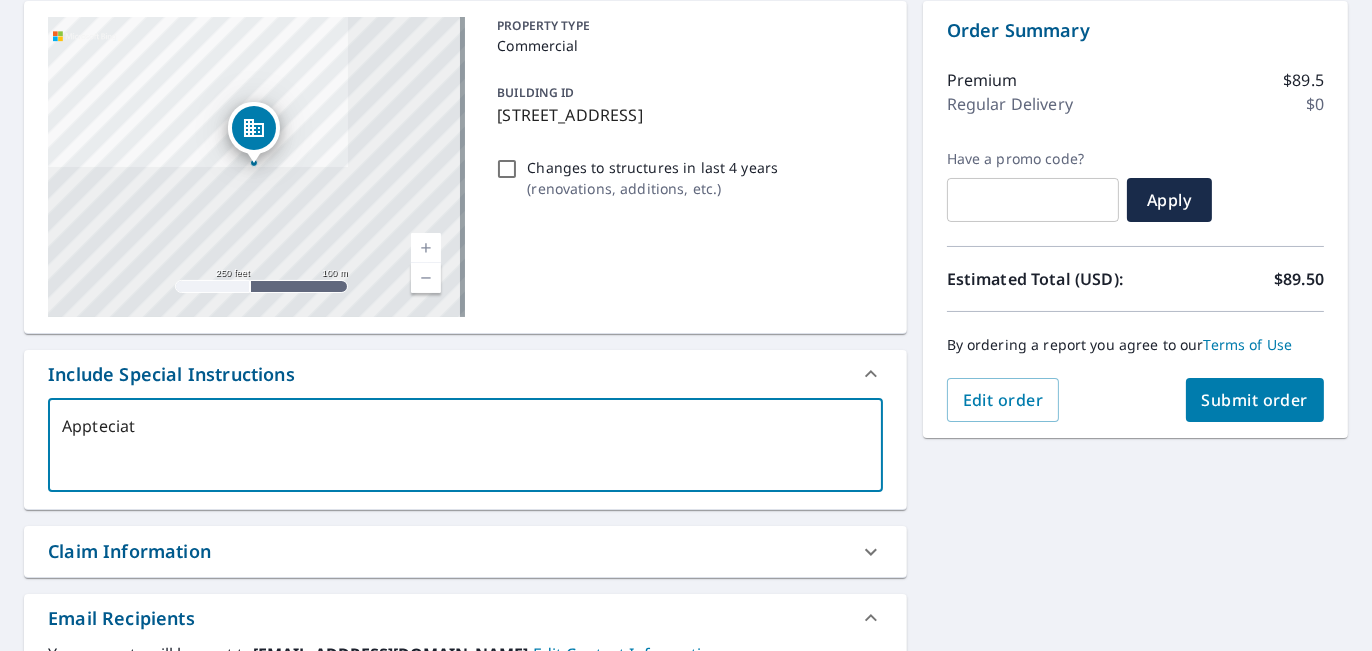 type on "Appteciate" 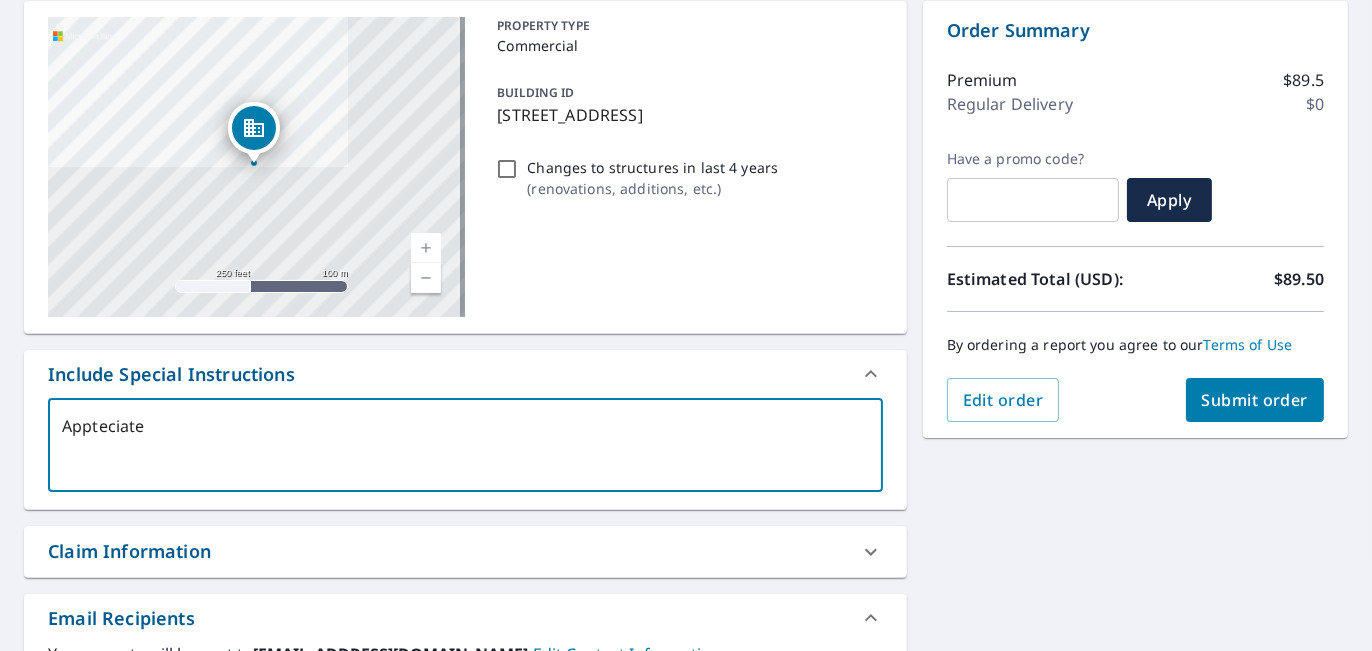 type on "Appteciate" 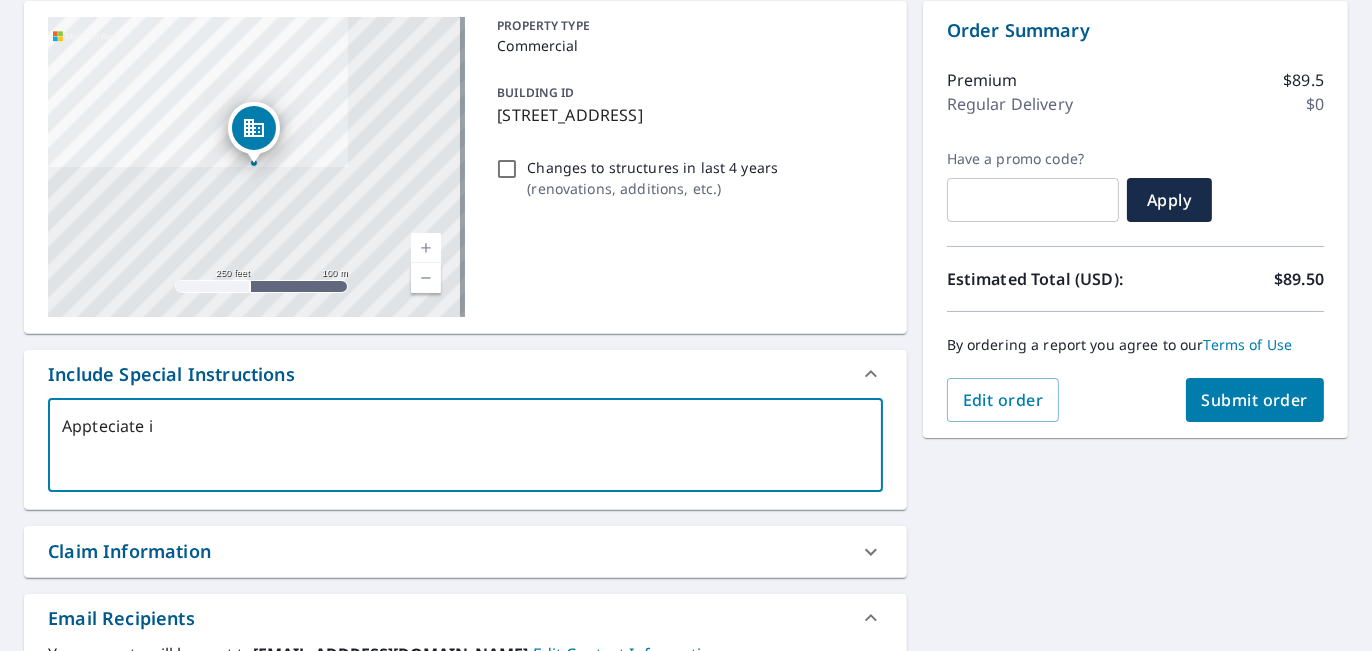 type on "Appteciate in" 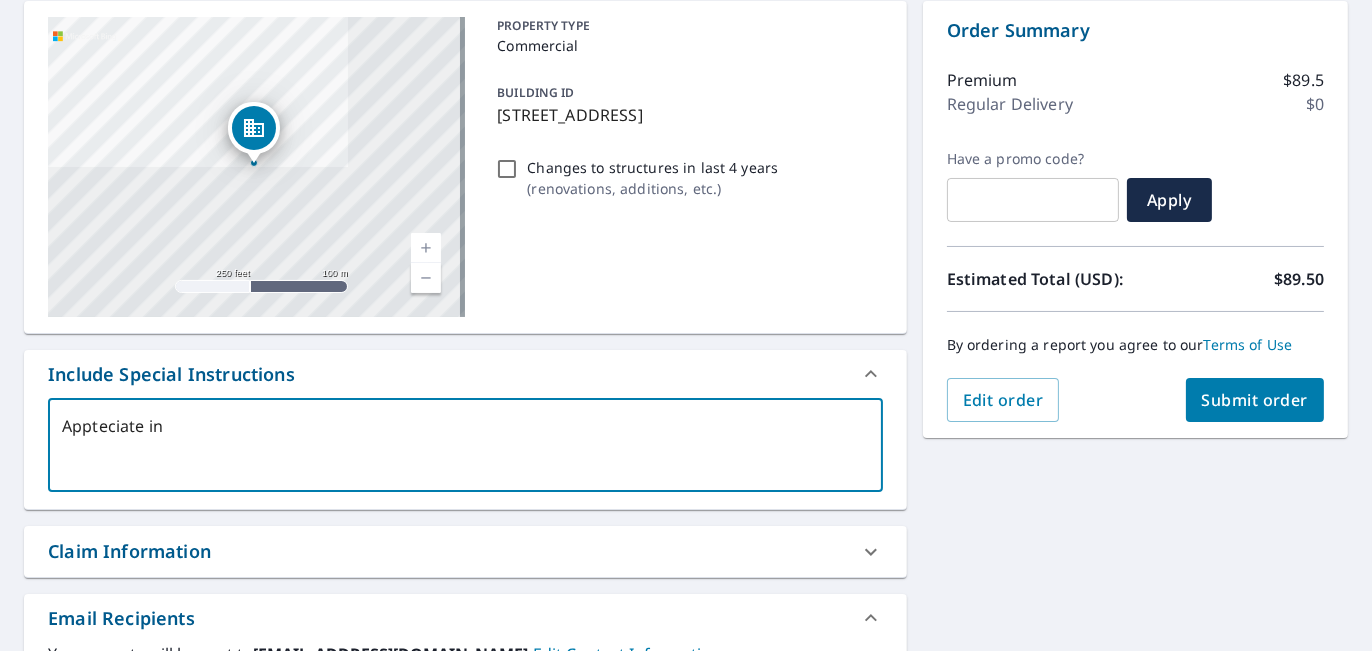 type on "Appteciate inf" 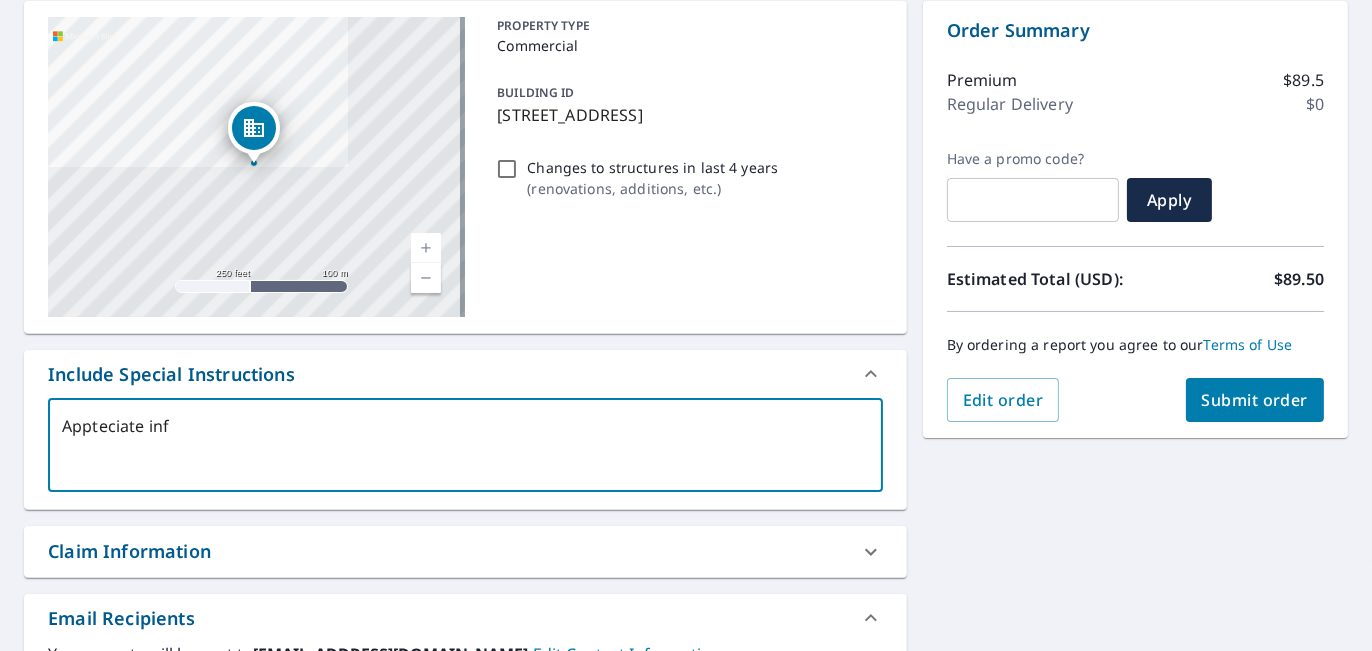 type on "Appteciate info" 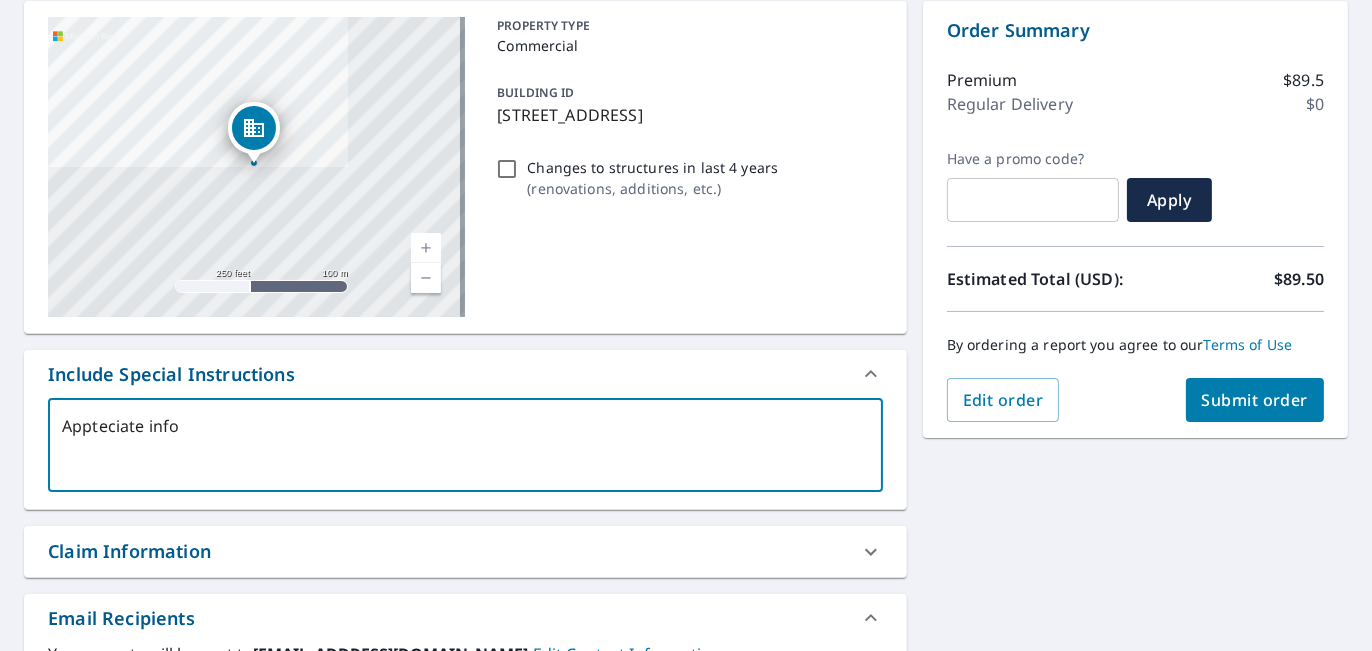 type on "Appteciate infor" 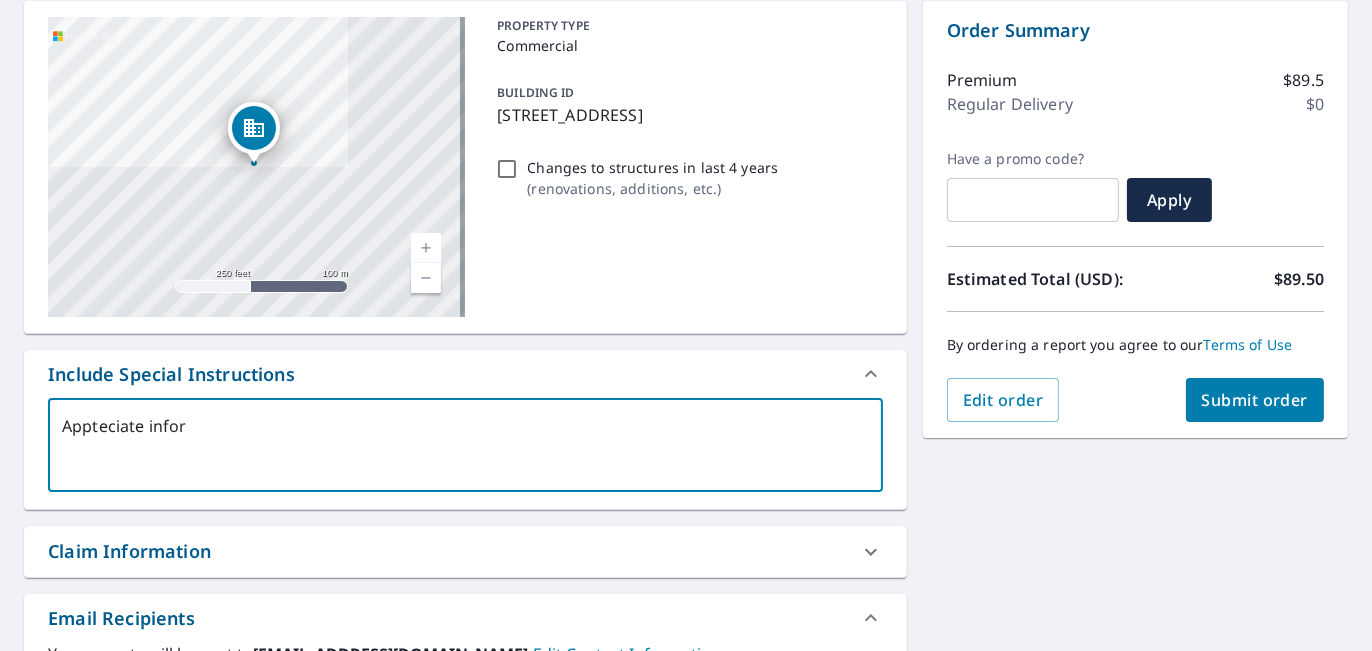 type on "Appteciate inform" 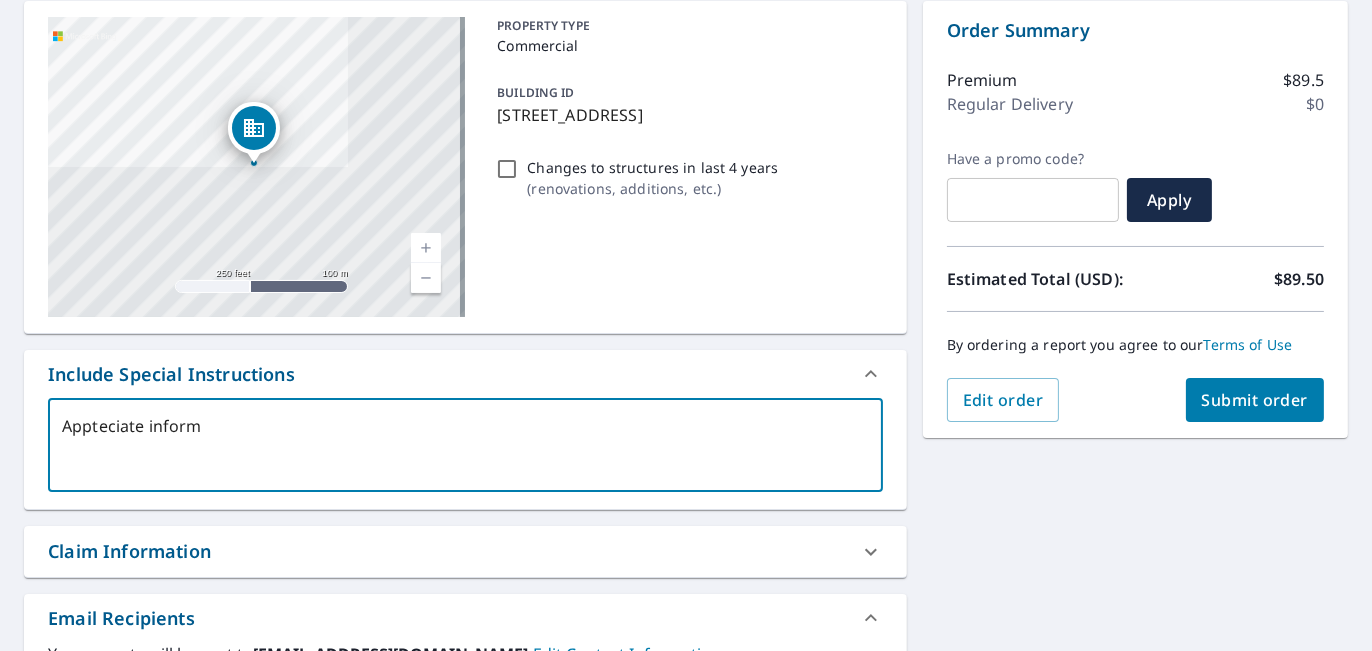 type on "Appteciate informa" 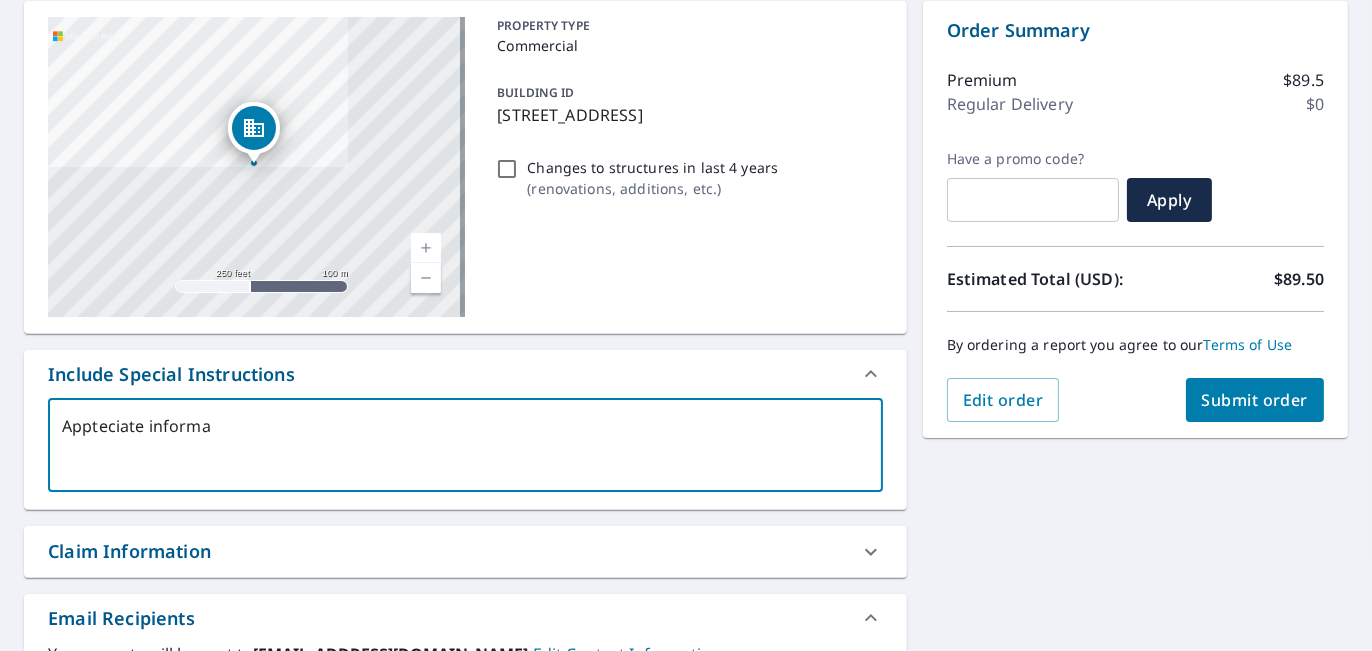 type on "Appteciate informat" 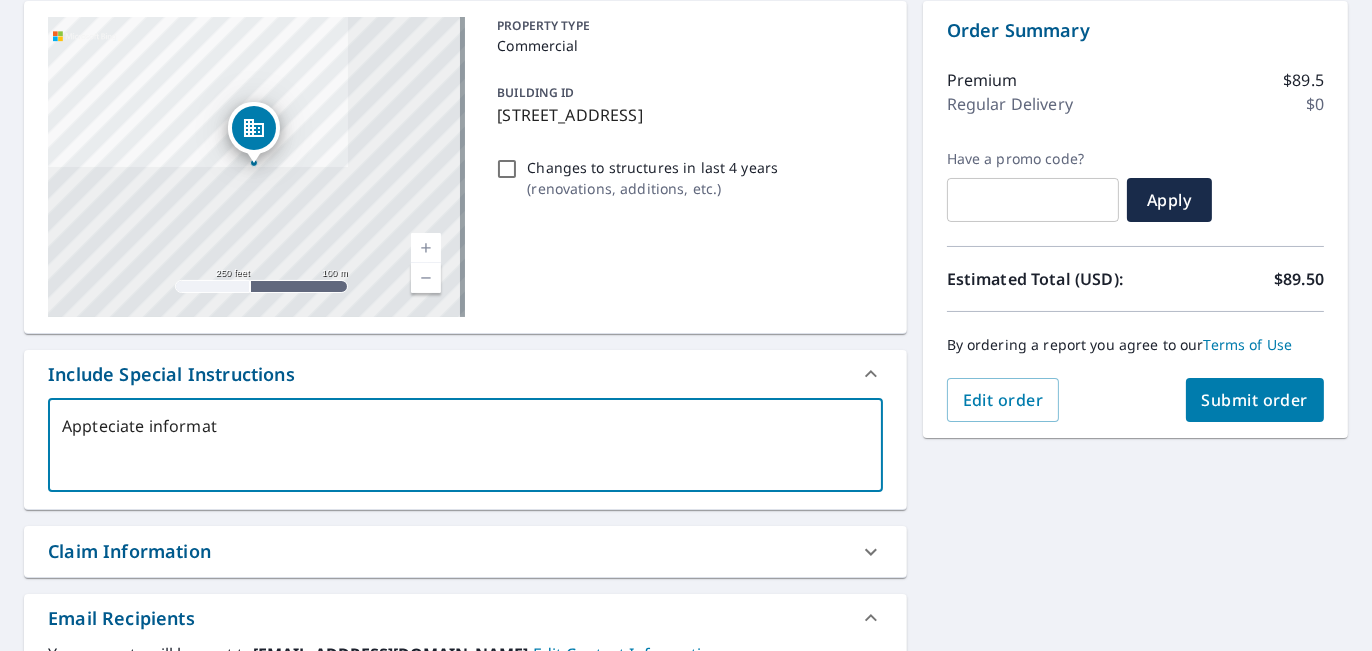 type on "Appteciate informati" 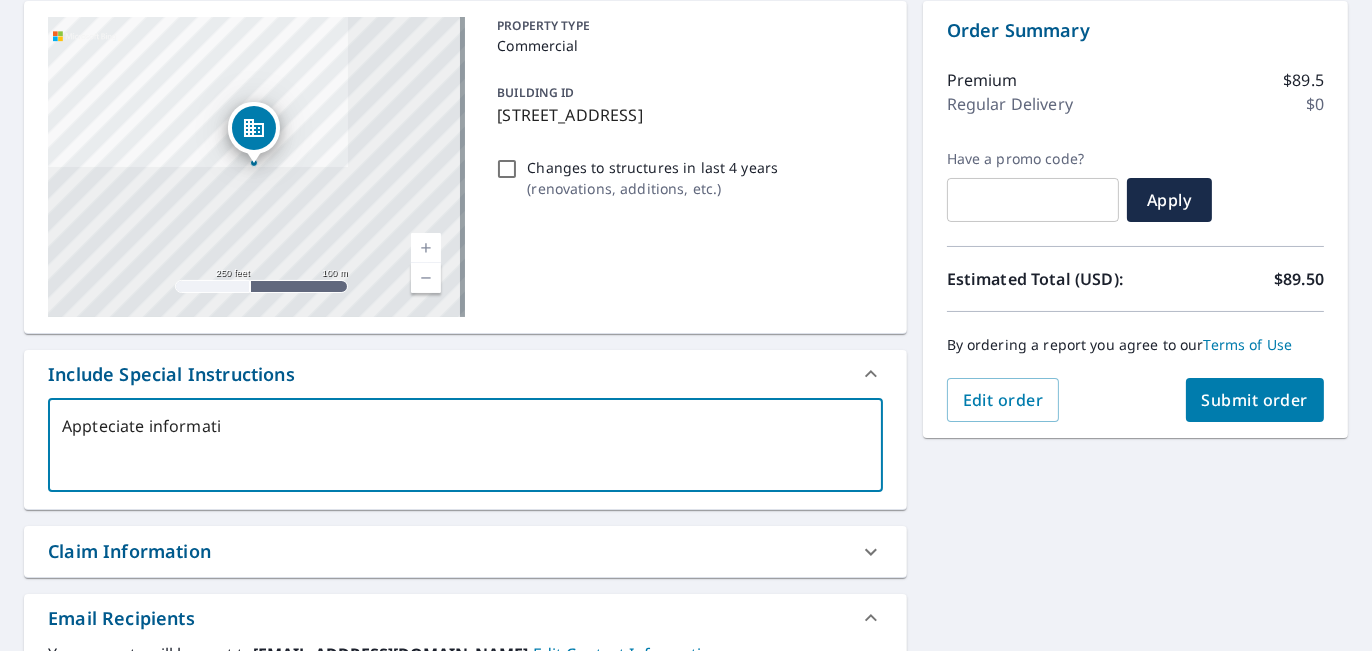 type on "Appteciate informatio" 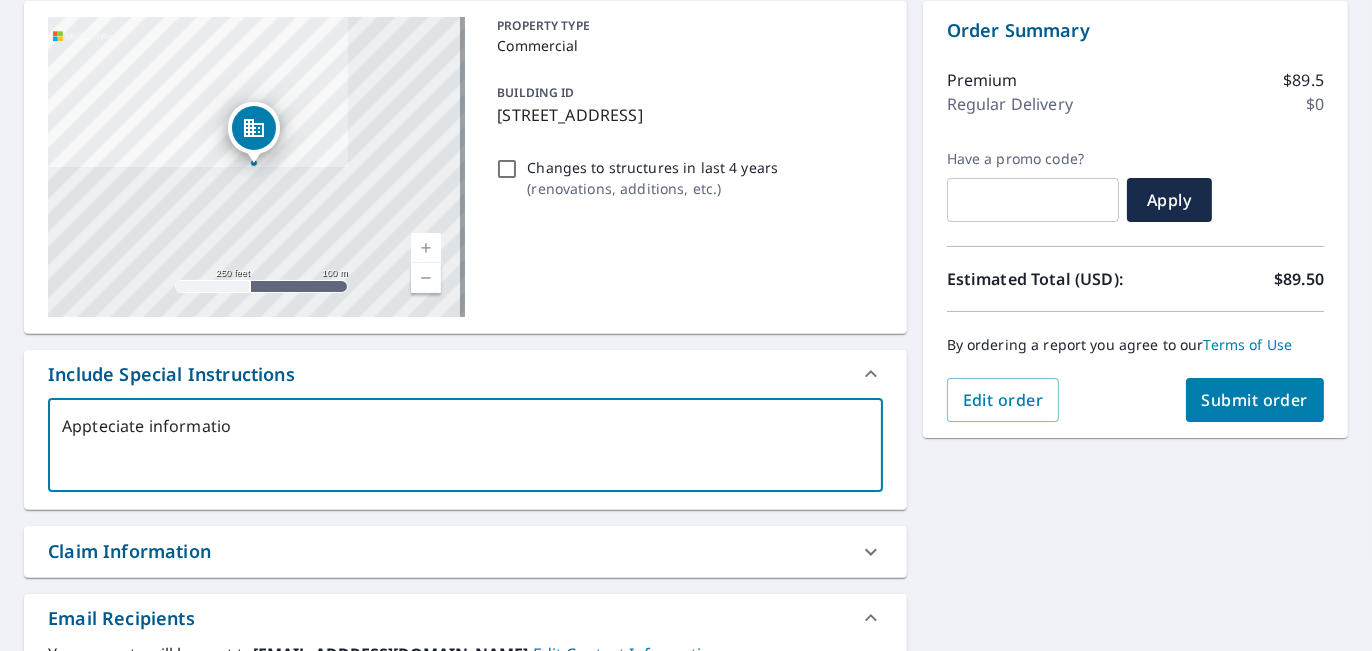 type on "Appteciate information" 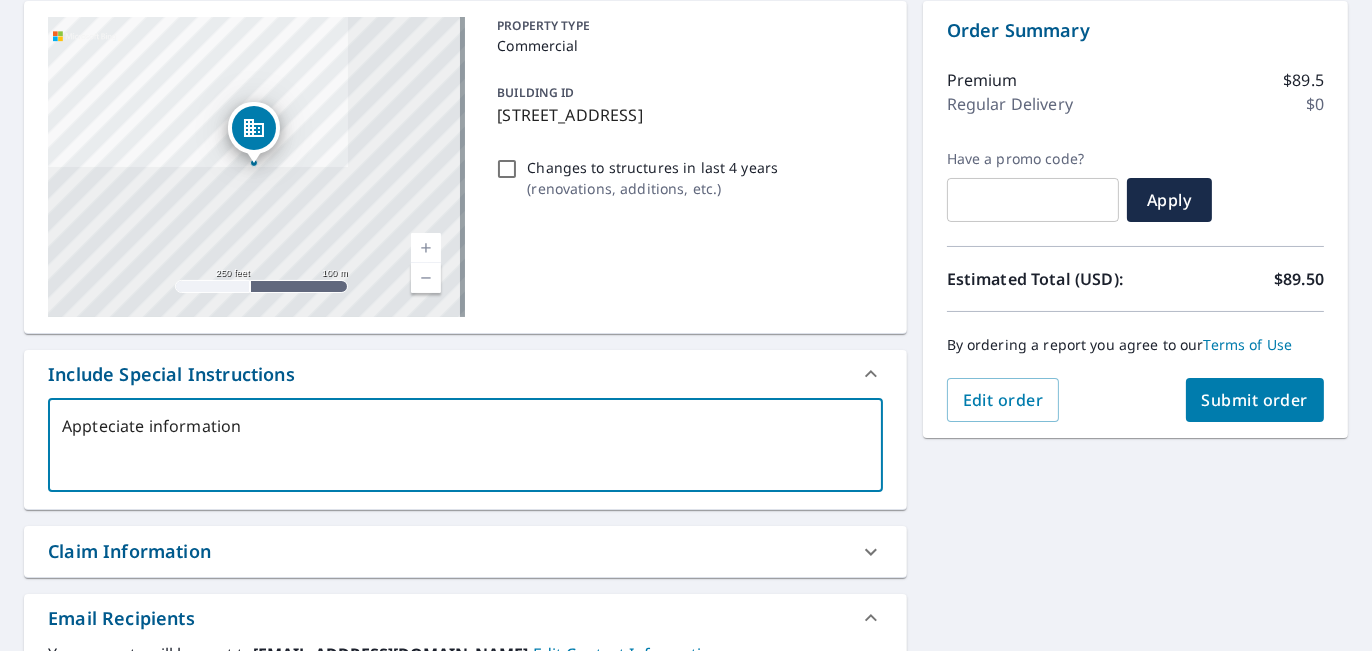 type on "Appteciate information" 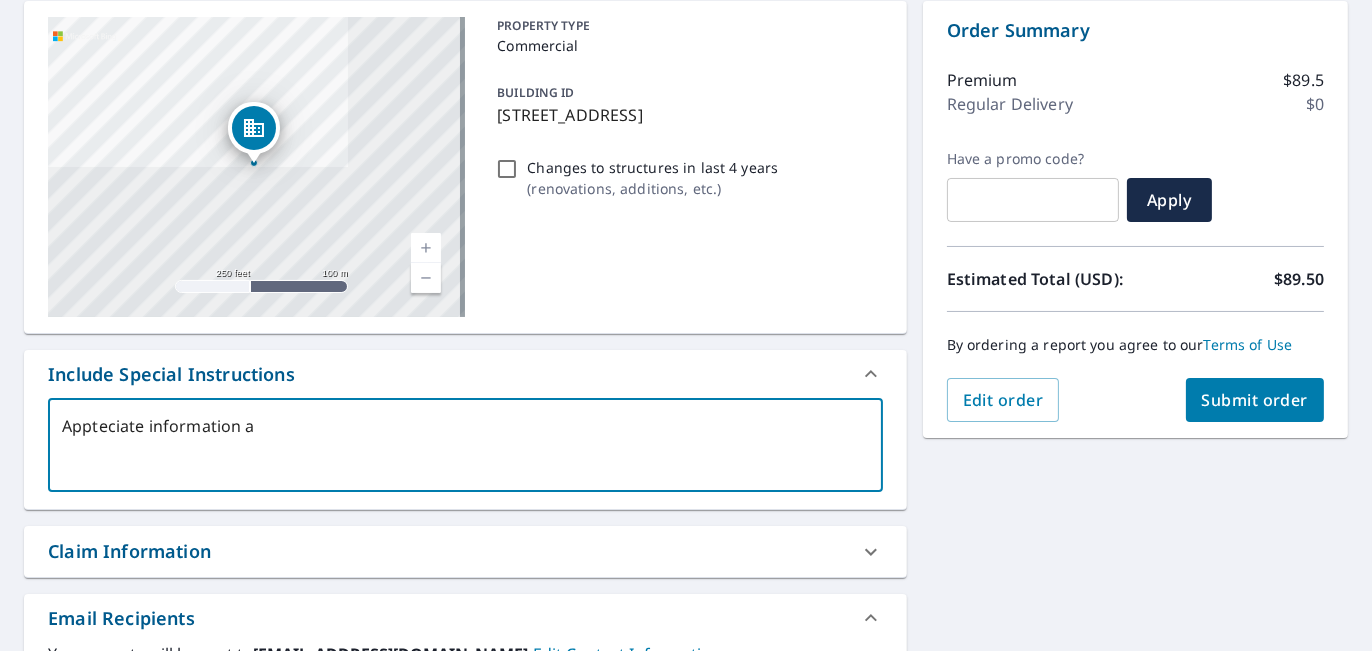 type on "Appteciate information as" 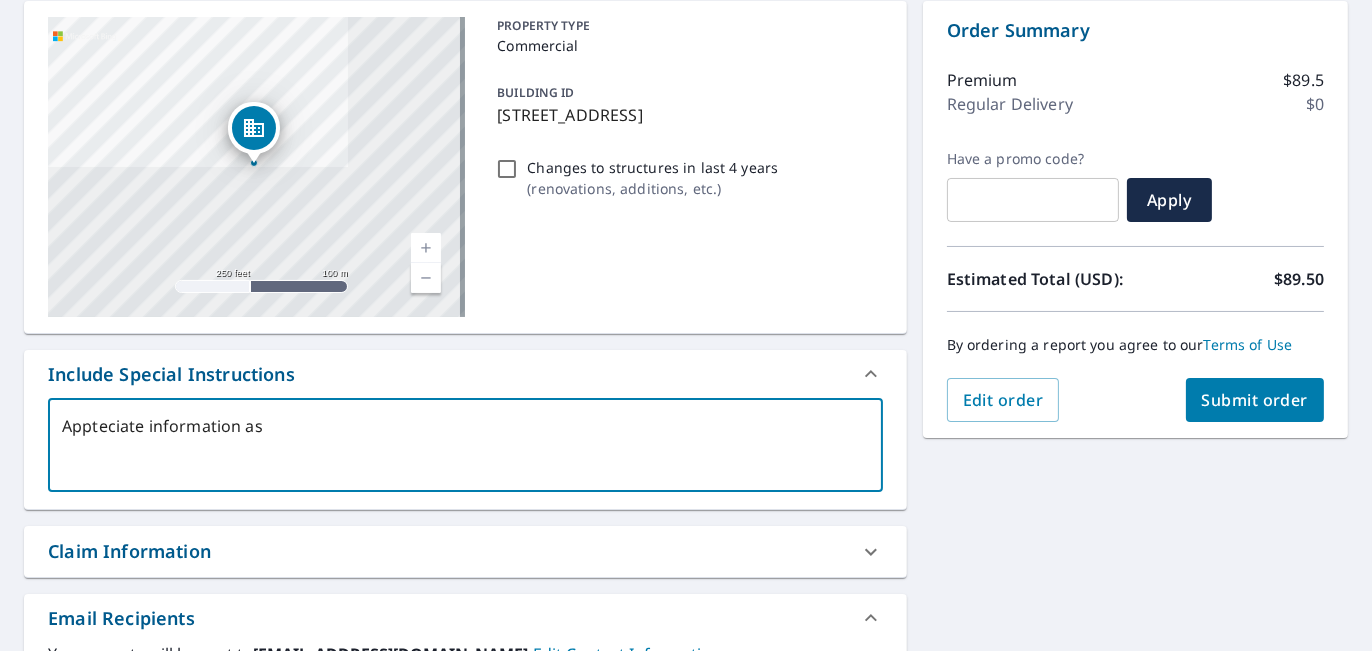 type on "Appteciate information as" 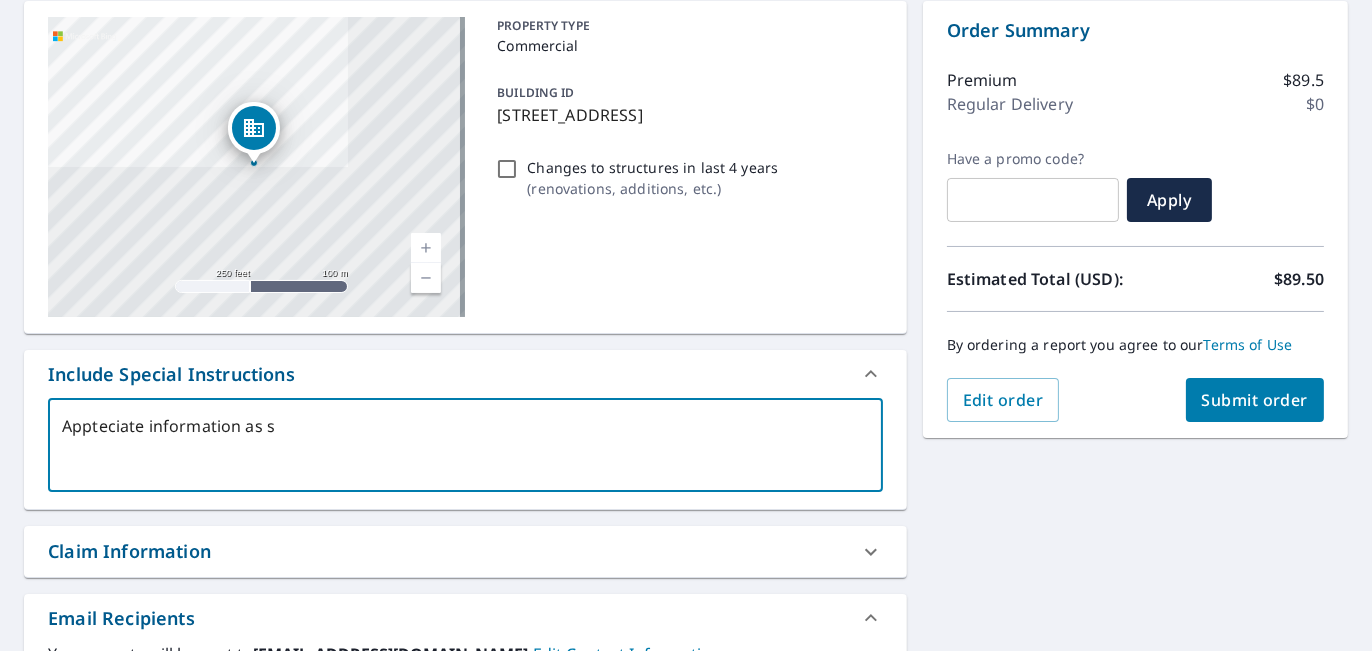 type on "Appteciate information as so" 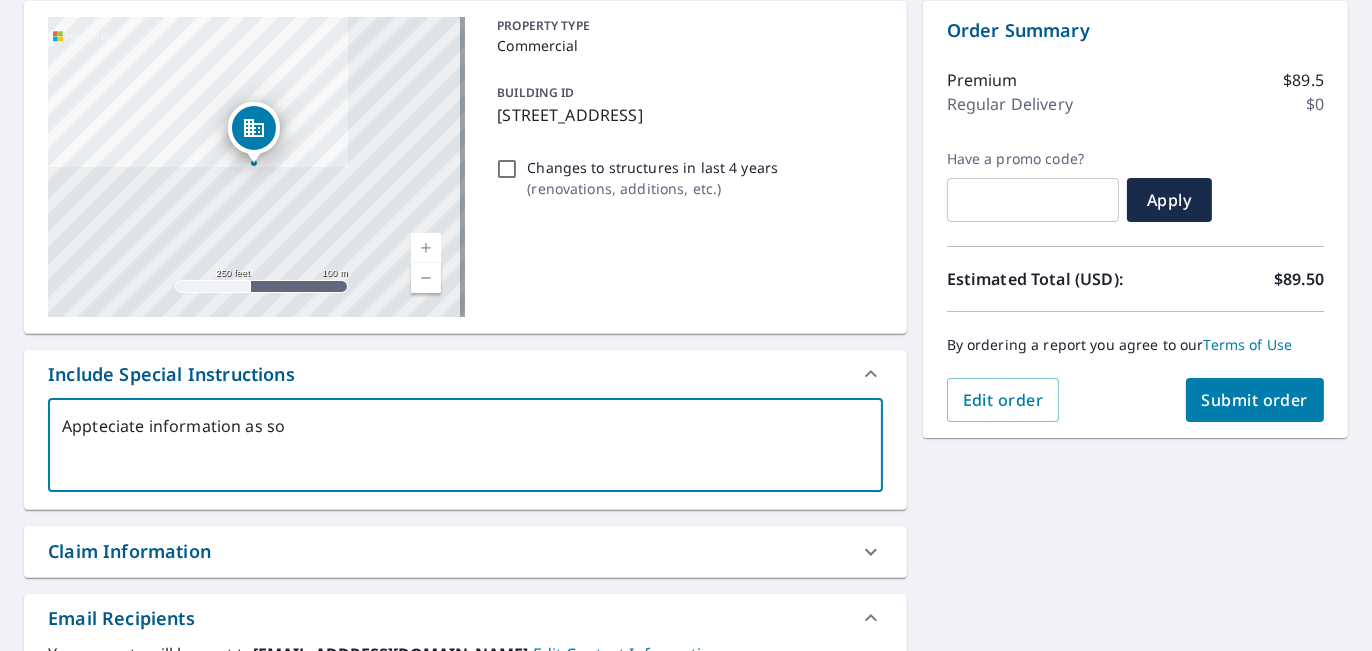type on "Appteciate information as [PERSON_NAME]" 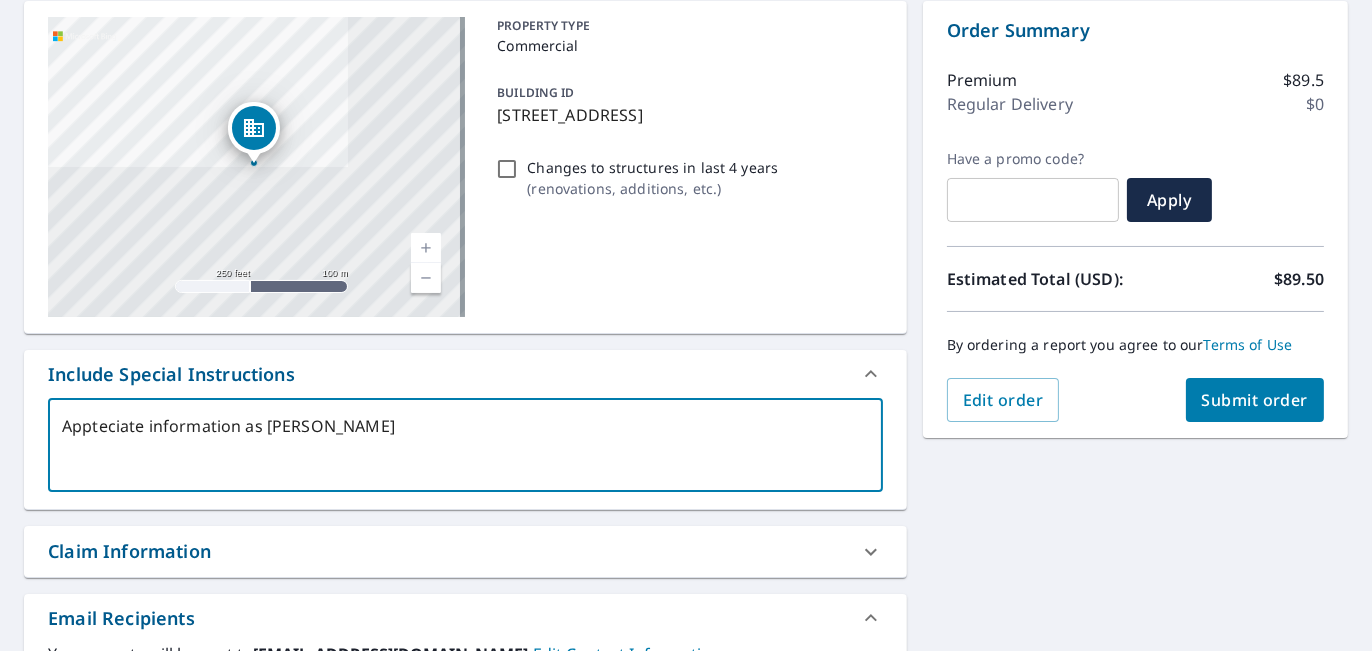 type on "Appteciate information as soon" 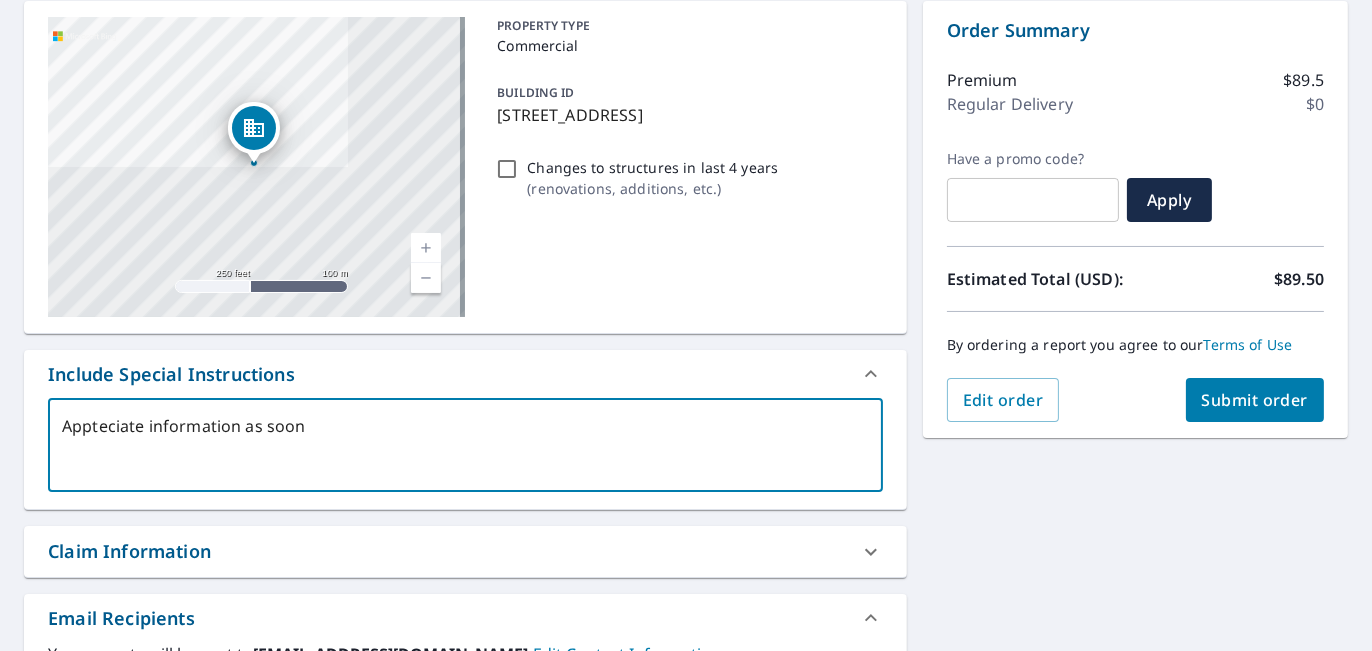 type on "Appteciate information as soon" 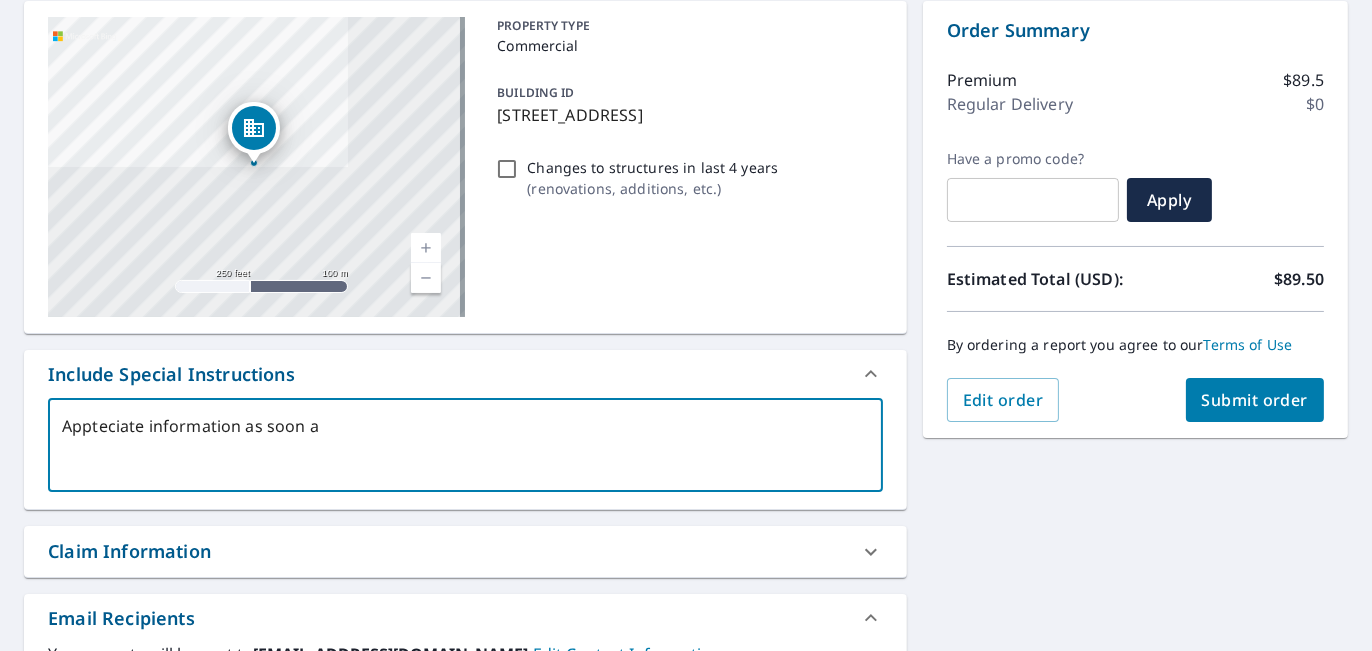 type on "Appteciate information as soon as" 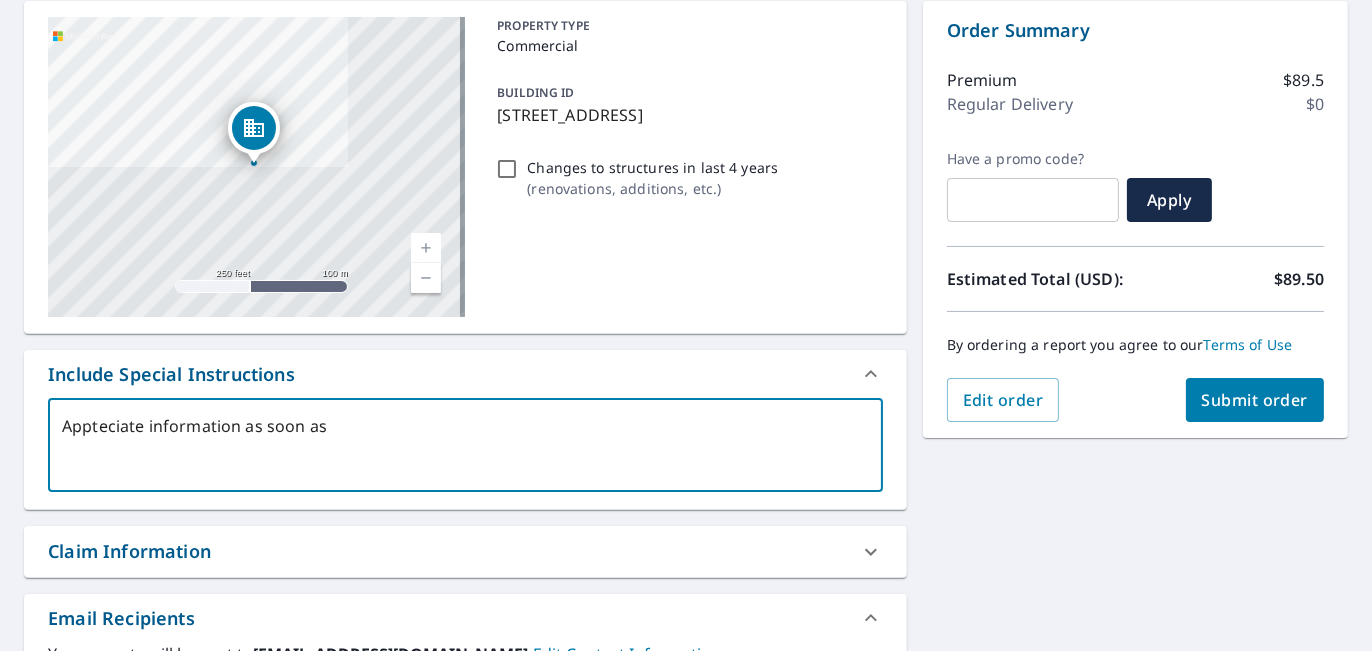 type on "Appteciate information as soon as" 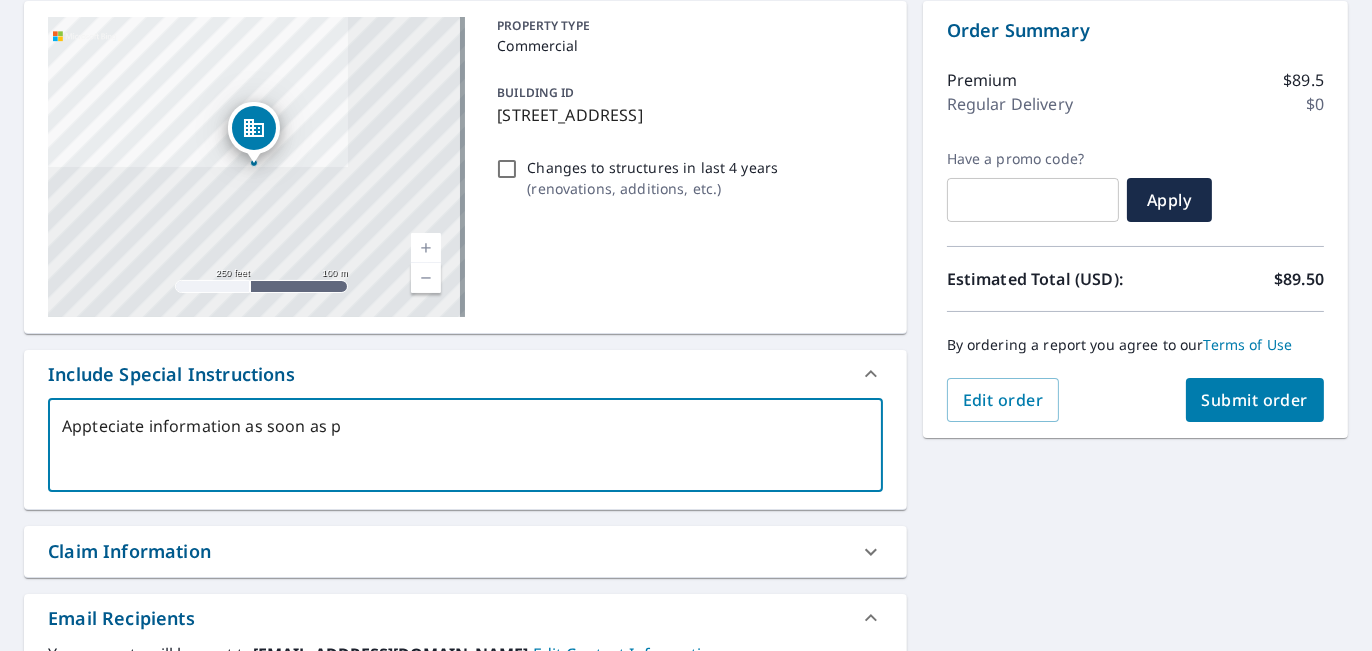 type on "Appteciate information as soon as po" 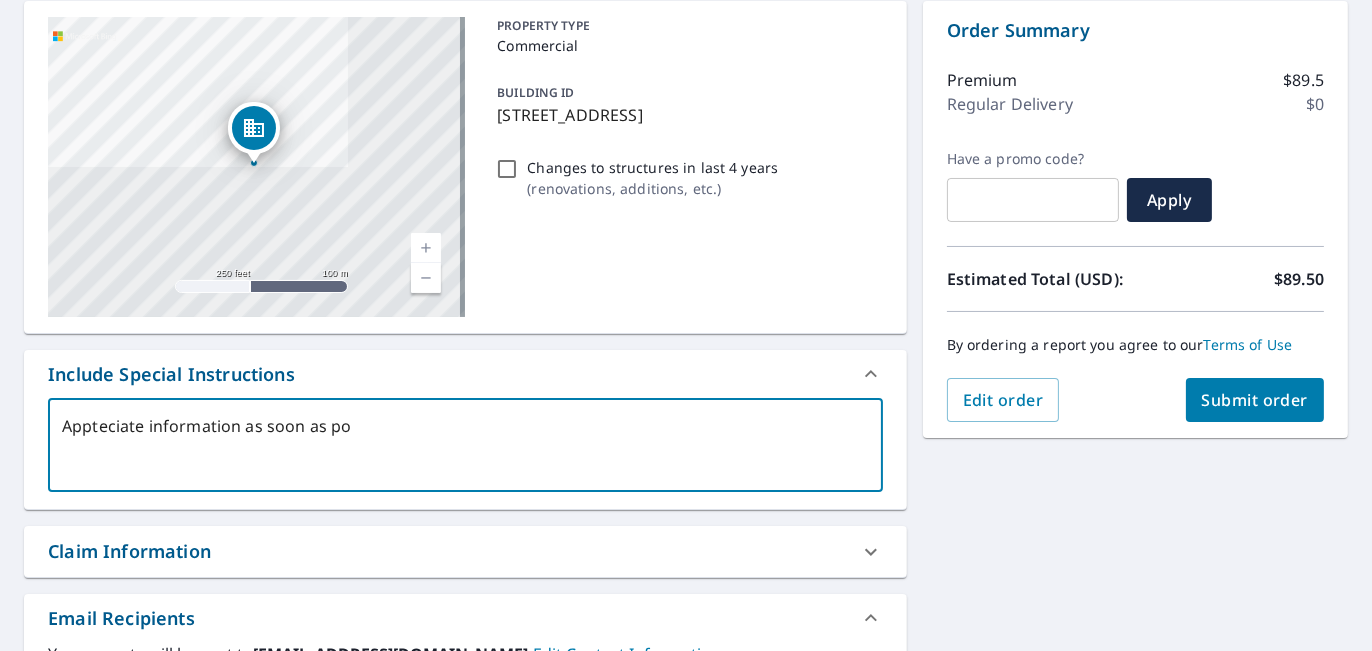 type on "Appteciate information as soon as pos" 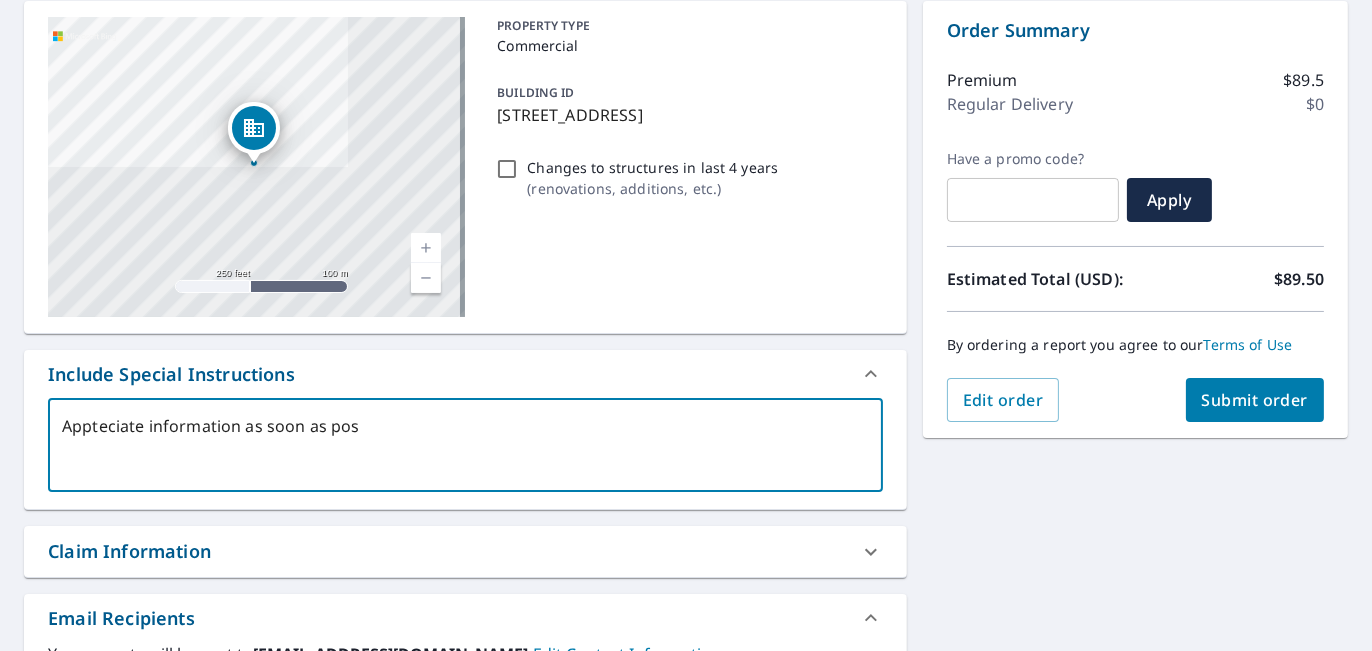 type on "Appteciate information as soon as poss" 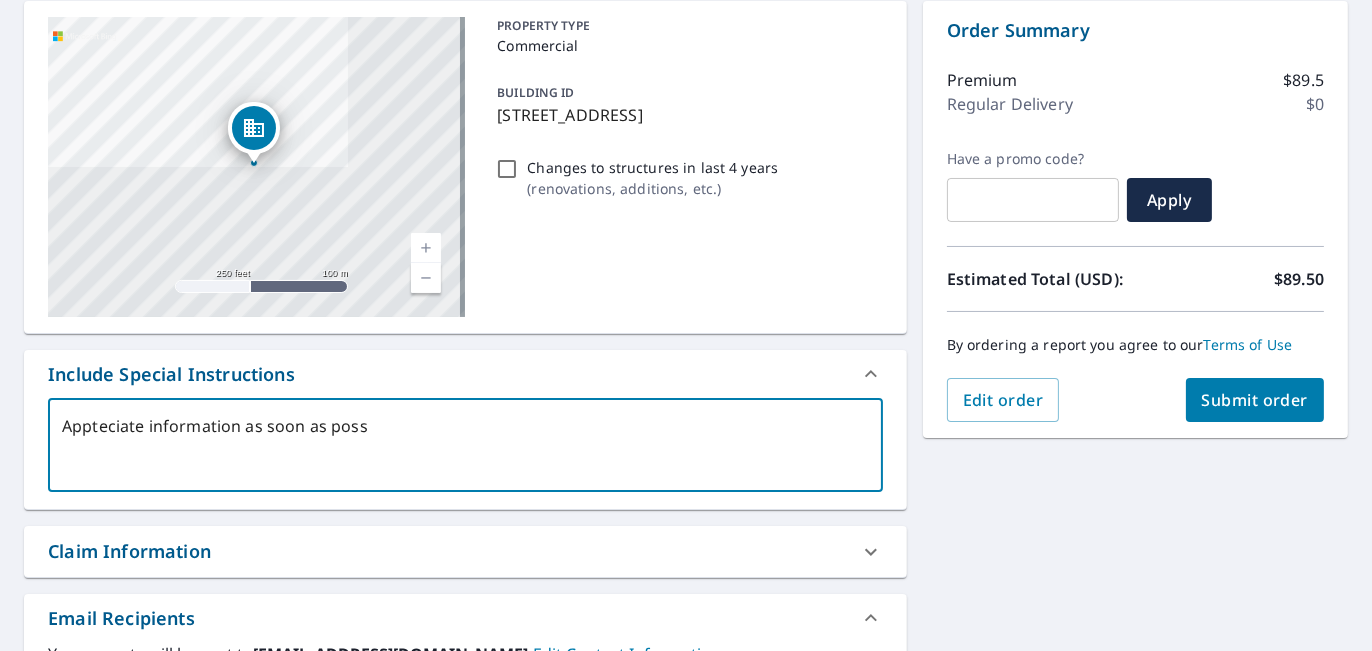 type on "Appteciate information as soon as possi" 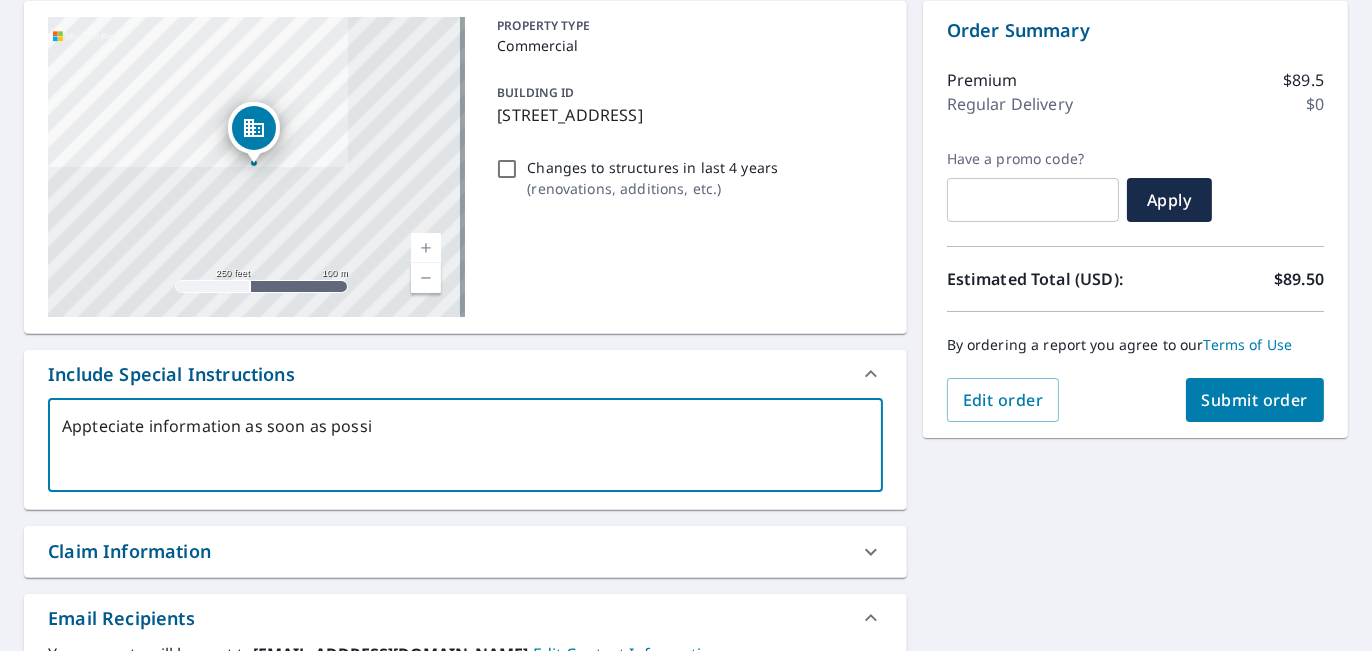 type on "Appteciate information as soon as possib" 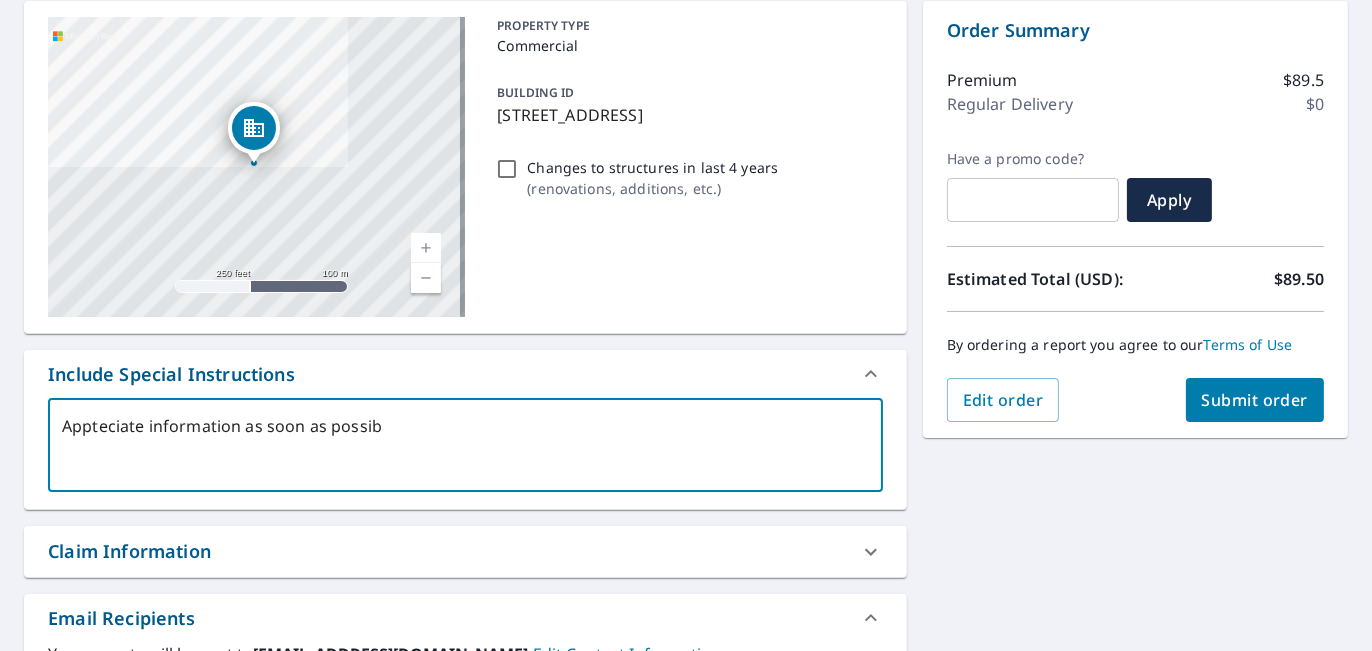 type on "Appteciate information as soon as possibl" 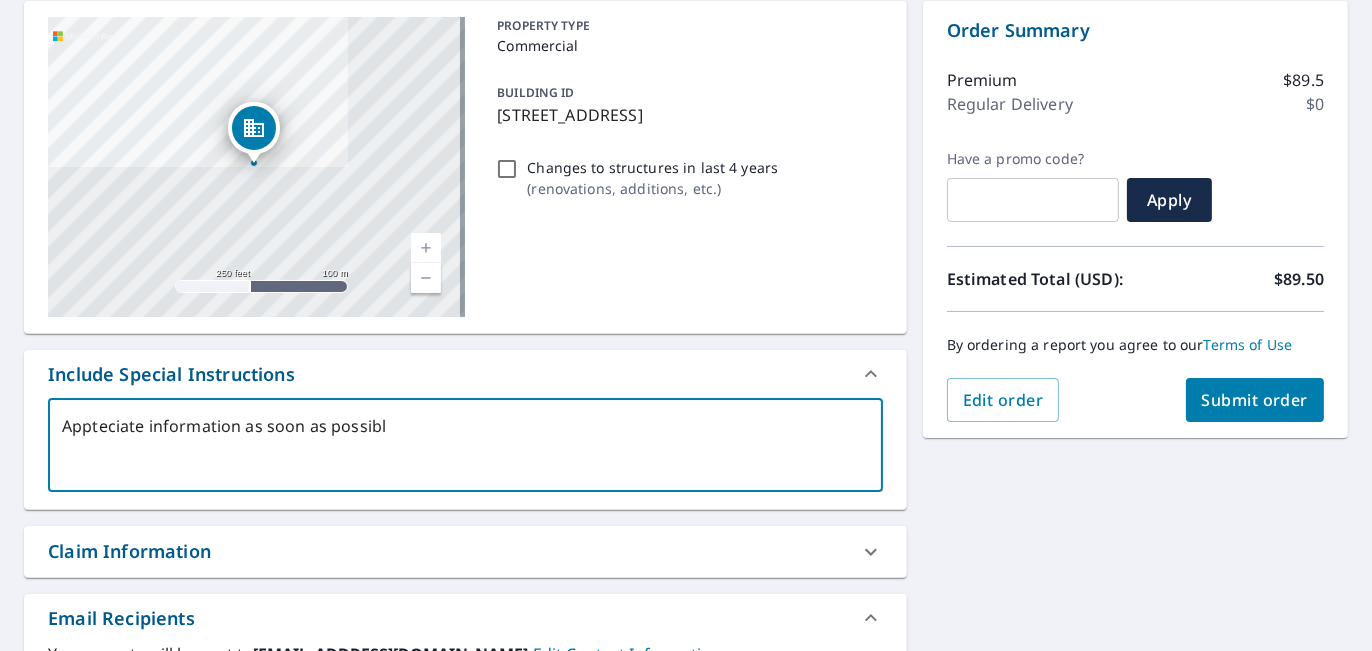 type on "Appteciate information as soon as possible" 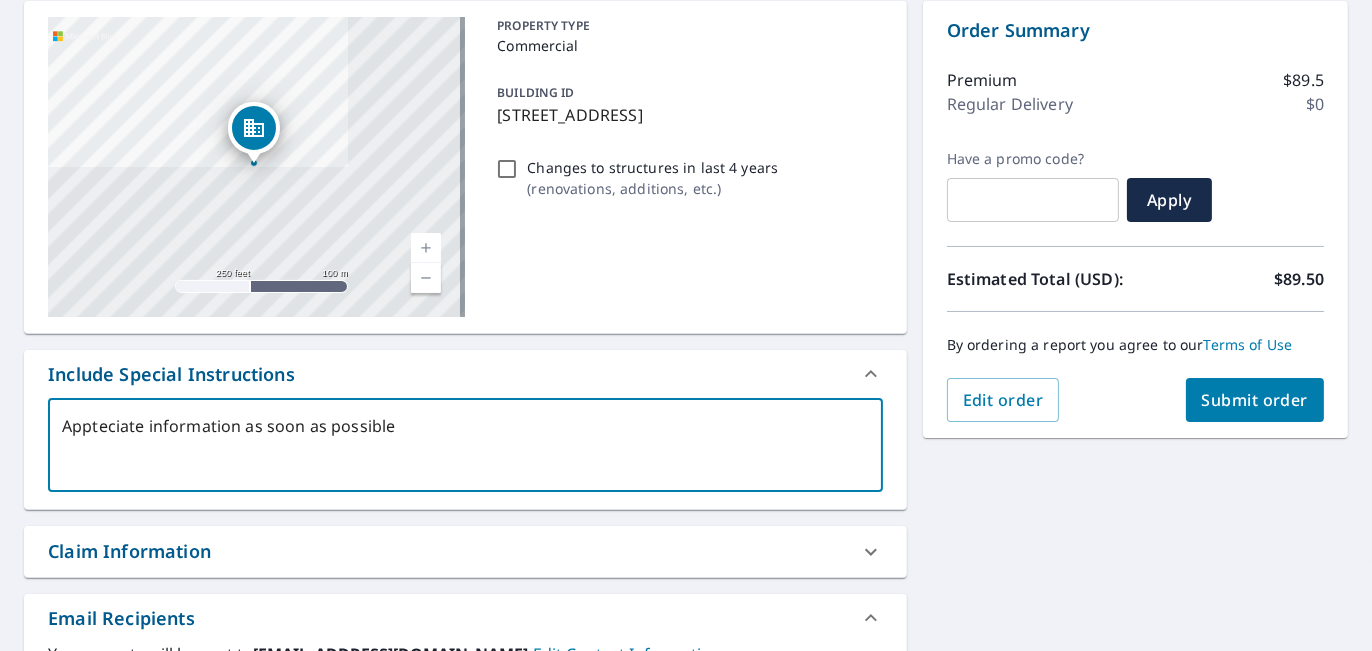 type on "Appteciate information as soon as possible" 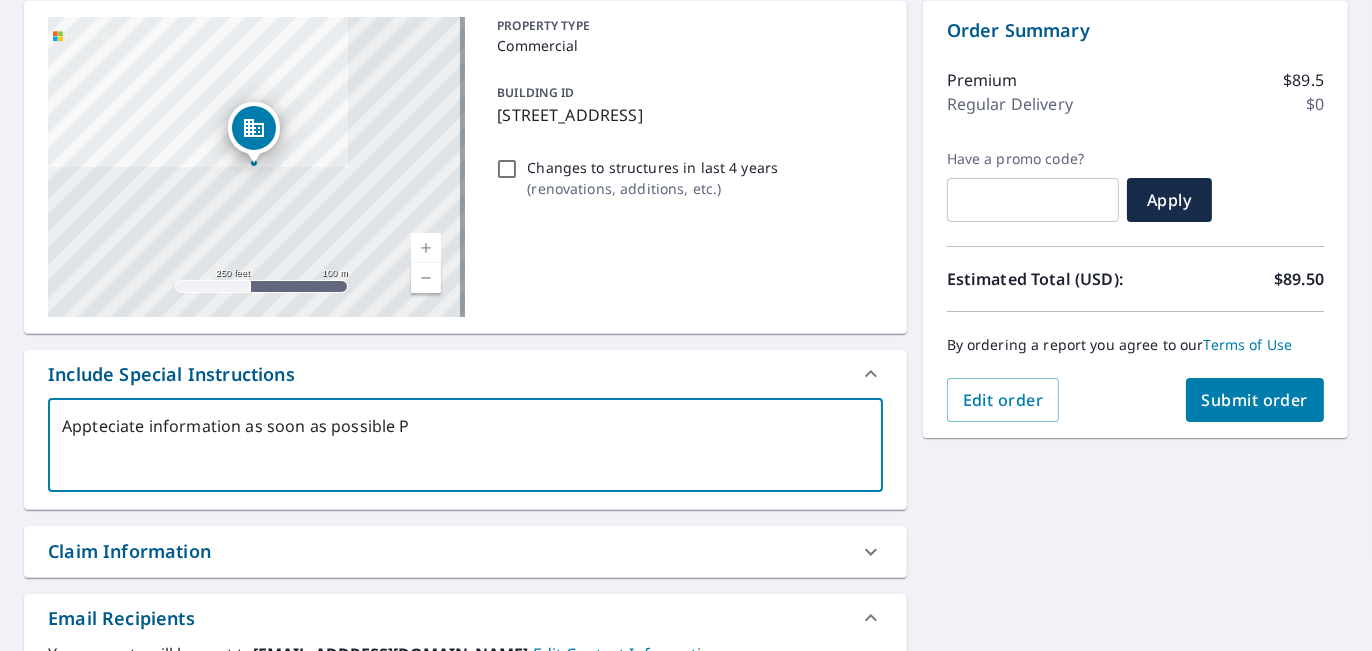 type on "Appteciate information as soon as possible PL" 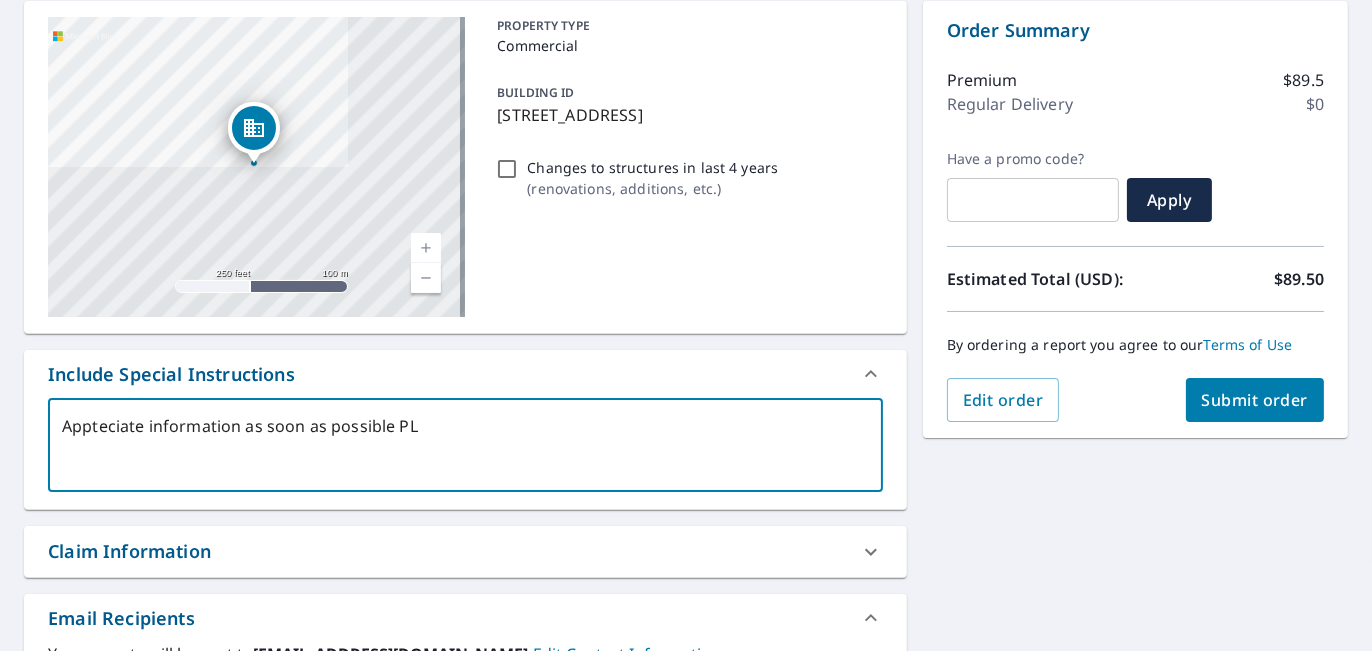 type on "Appteciate information as soon as possible PLE" 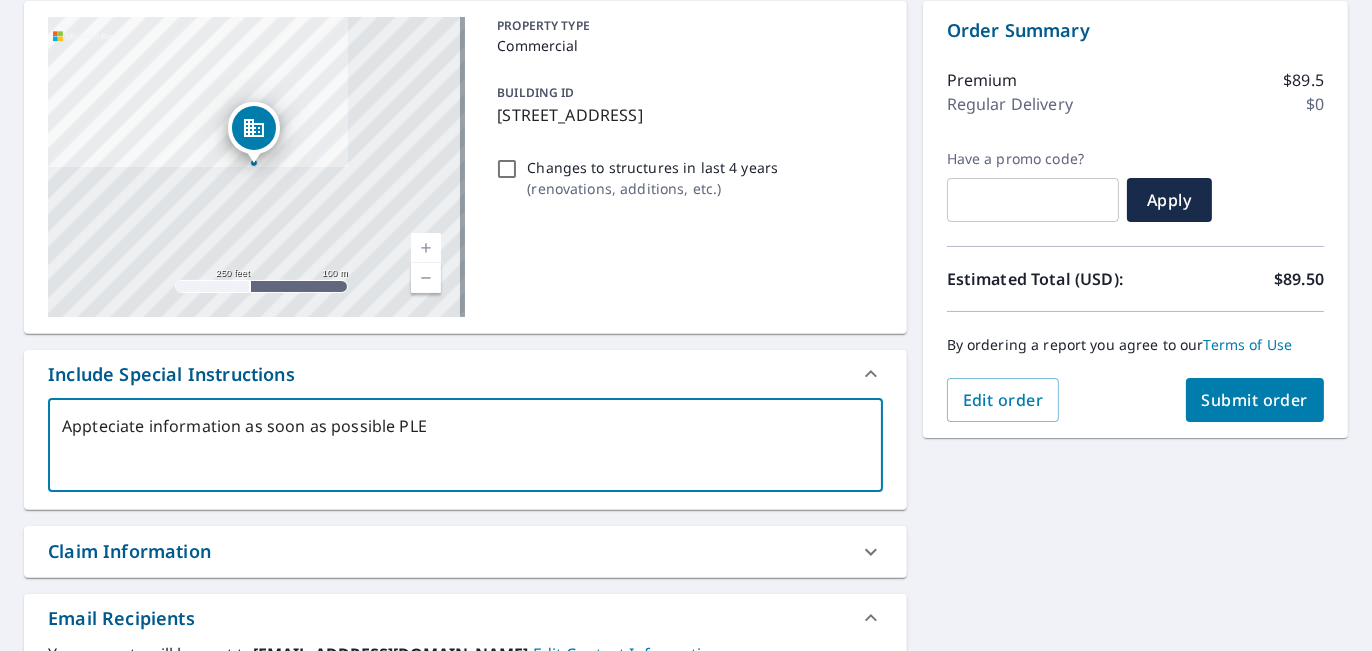 type on "Appteciate information as soon as possible PLEA" 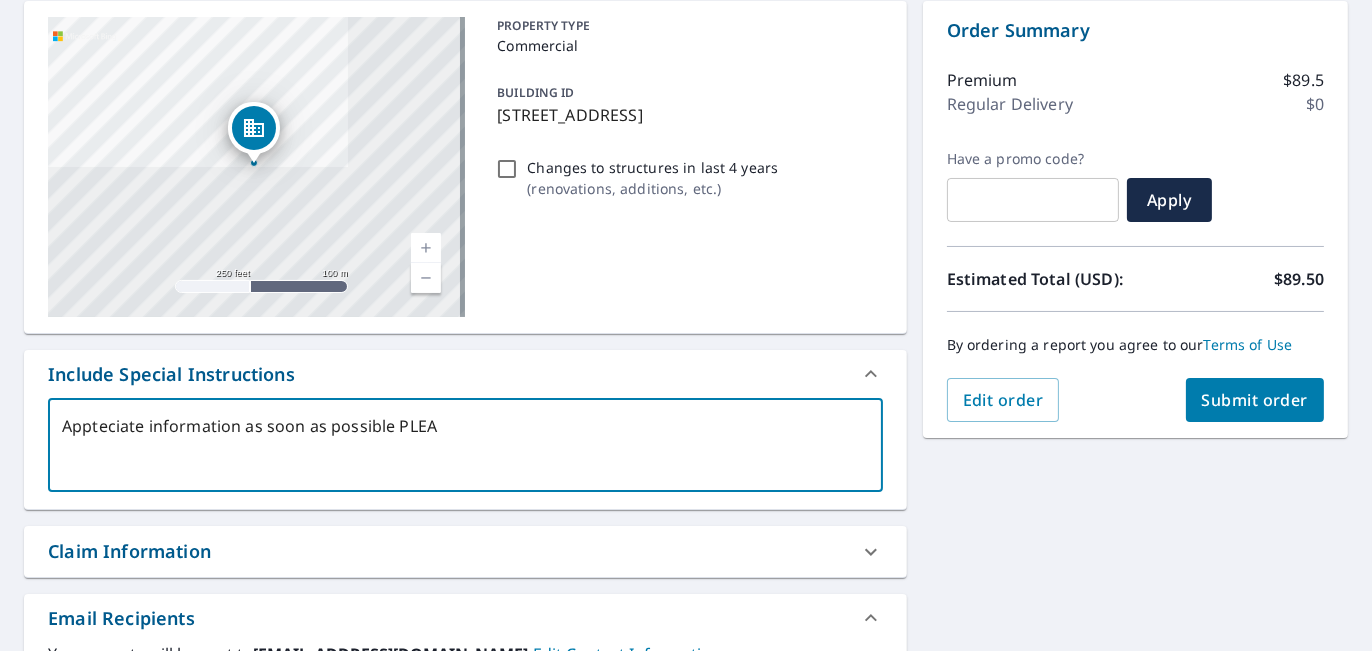type on "Appteciate information as soon as possible PLEAS" 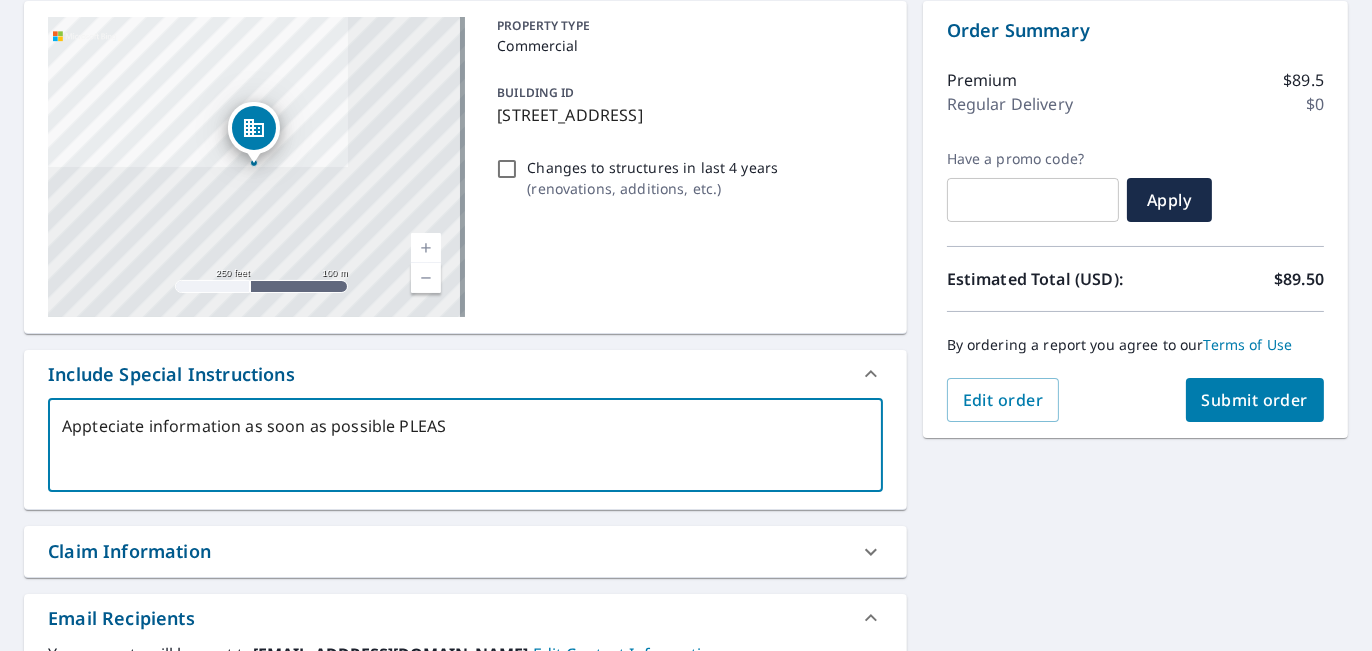 type on "Appteciate information as soon as possible PLEASE" 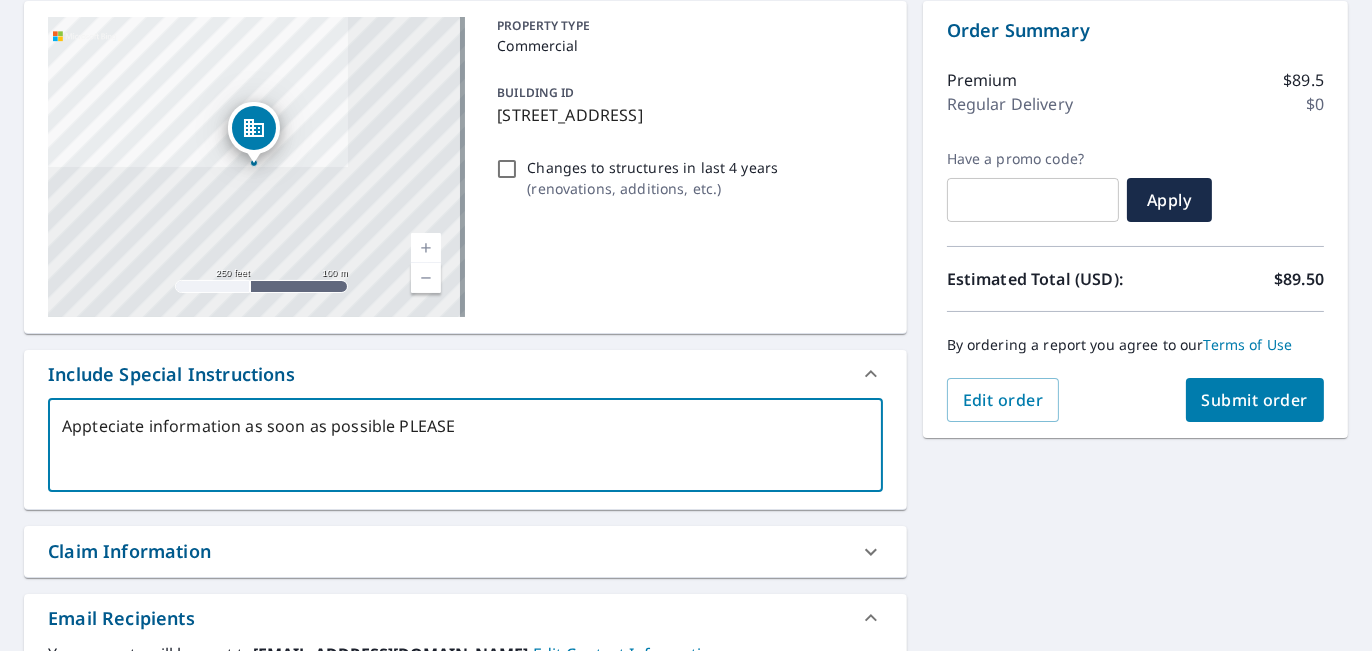 type on "Appteciate information as soon as possible PLEASE" 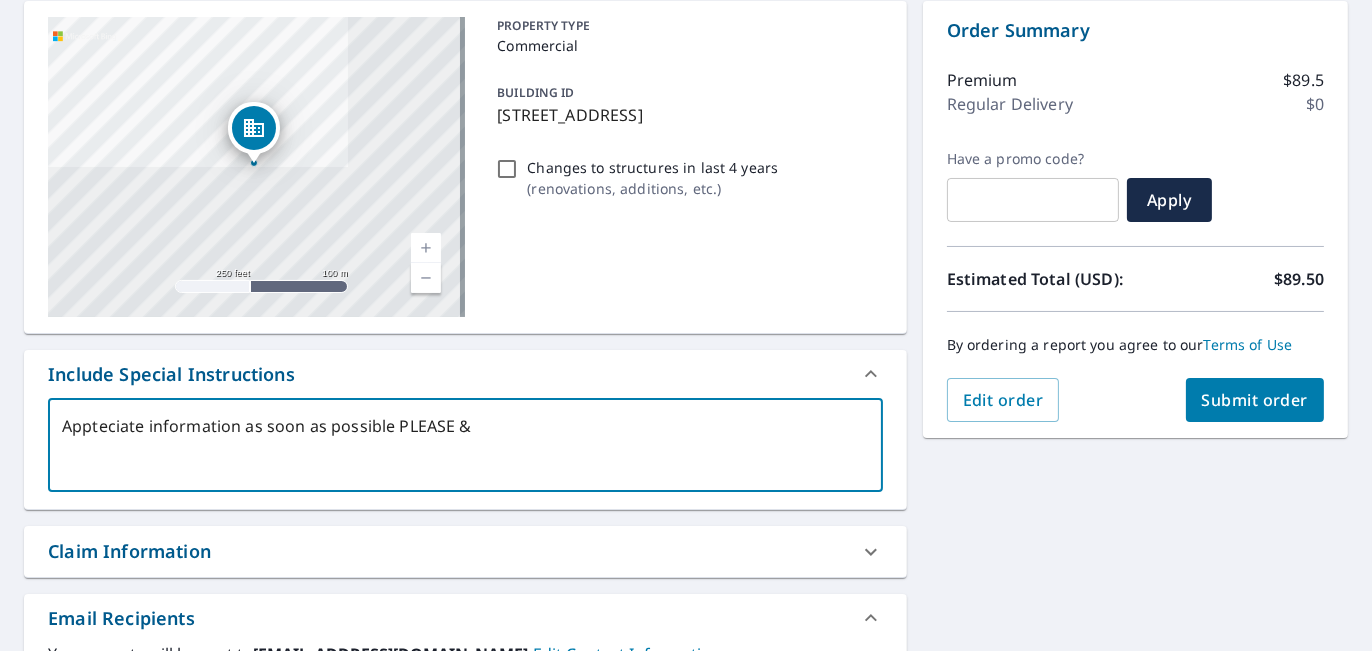 type on "Appteciate information as soon as possible PLEASE &" 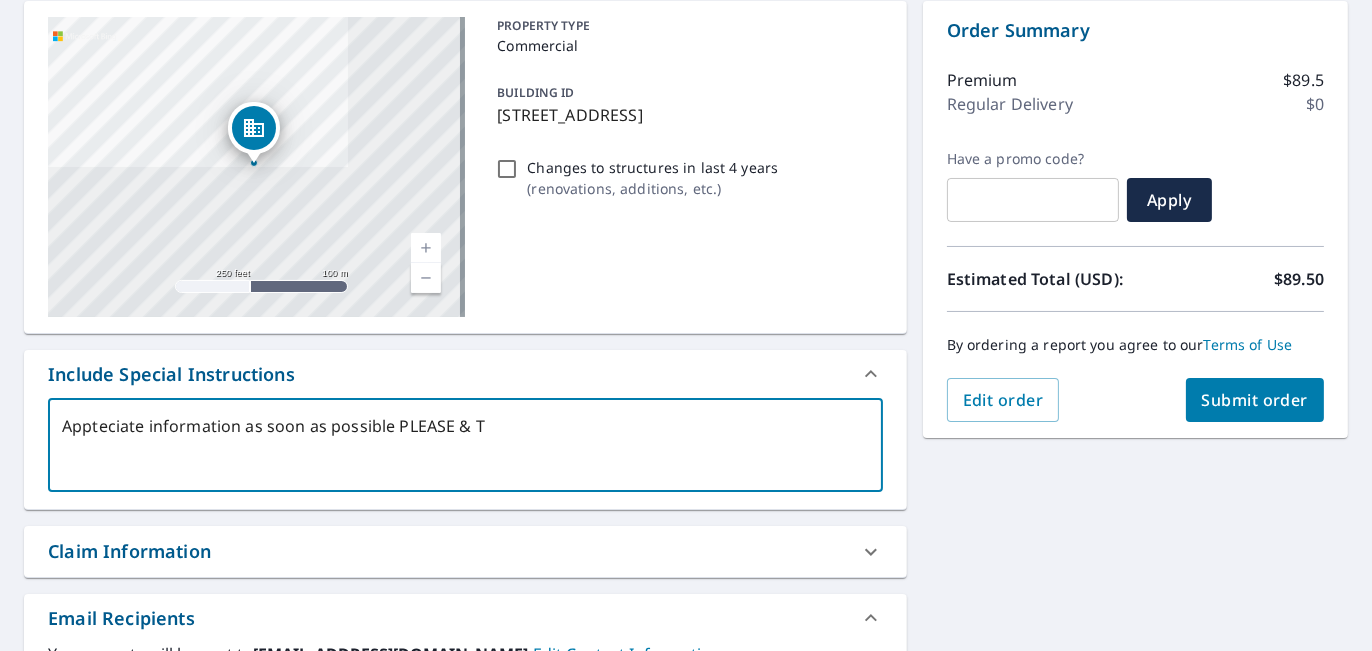 type on "Appteciate information as soon as possible PLEASE & TH" 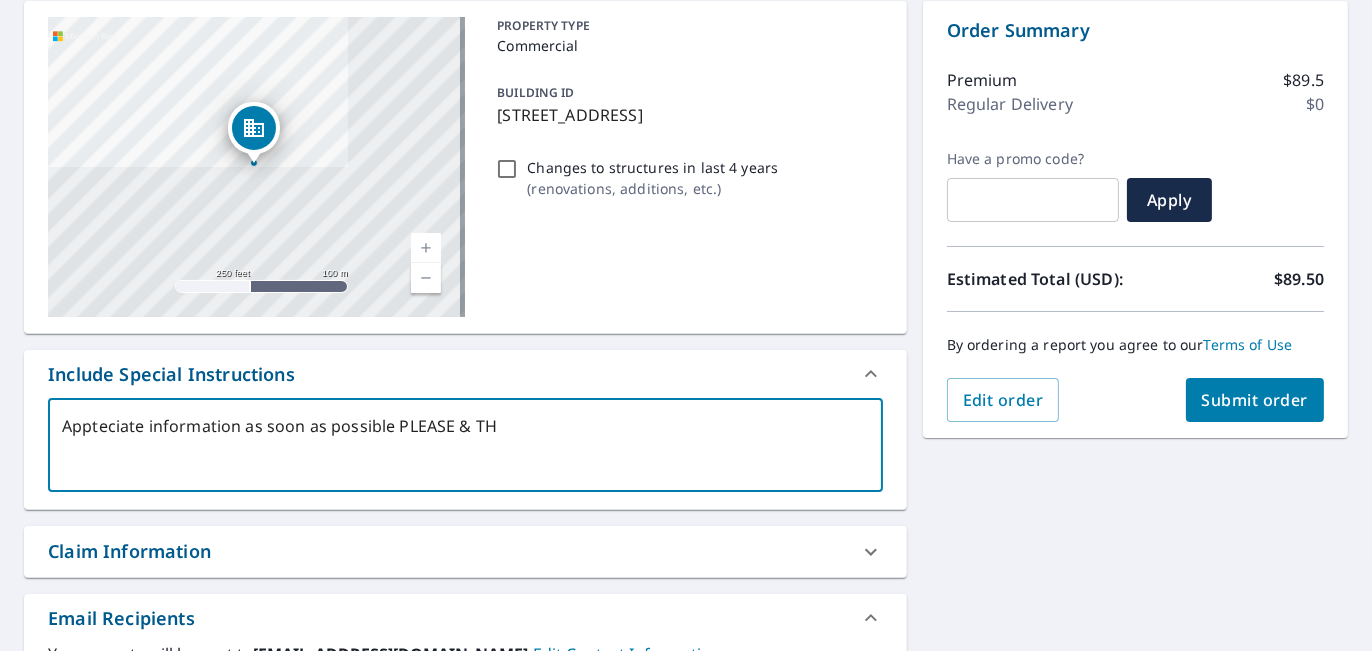 type on "Appteciate information as soon as possible PLEASE & THA" 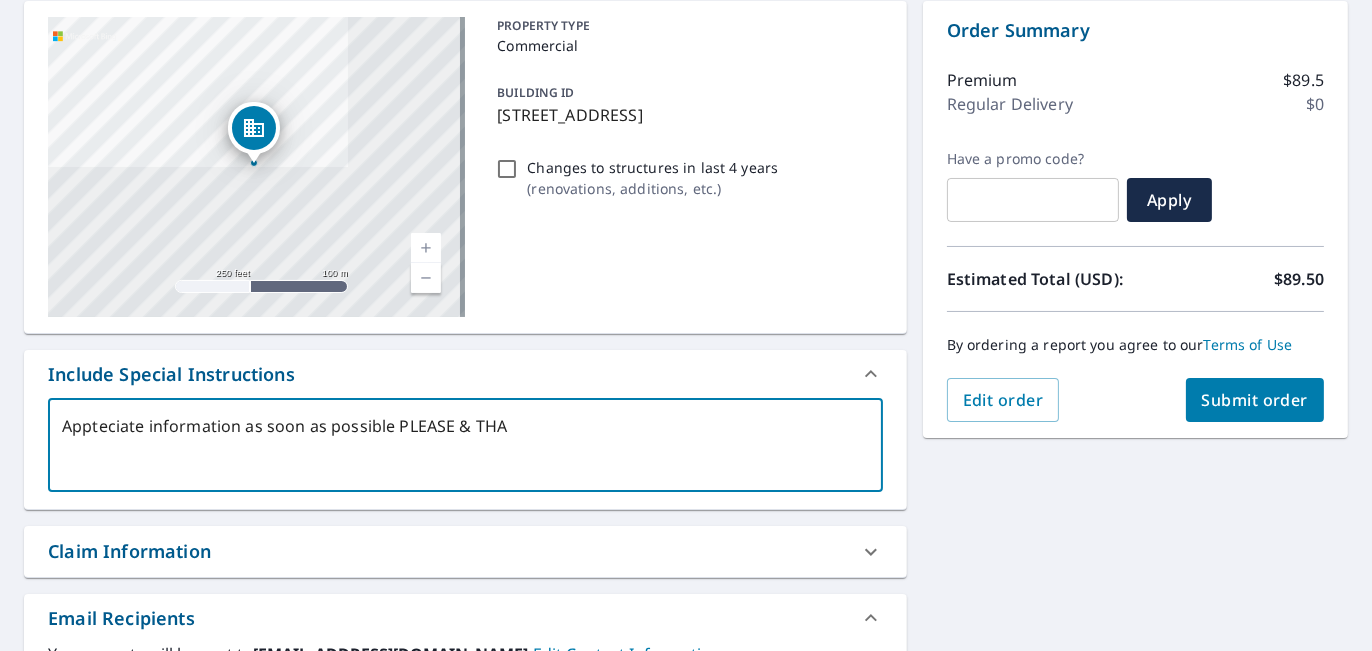 type on "Appteciate information as soon as possible PLEASE & THAN" 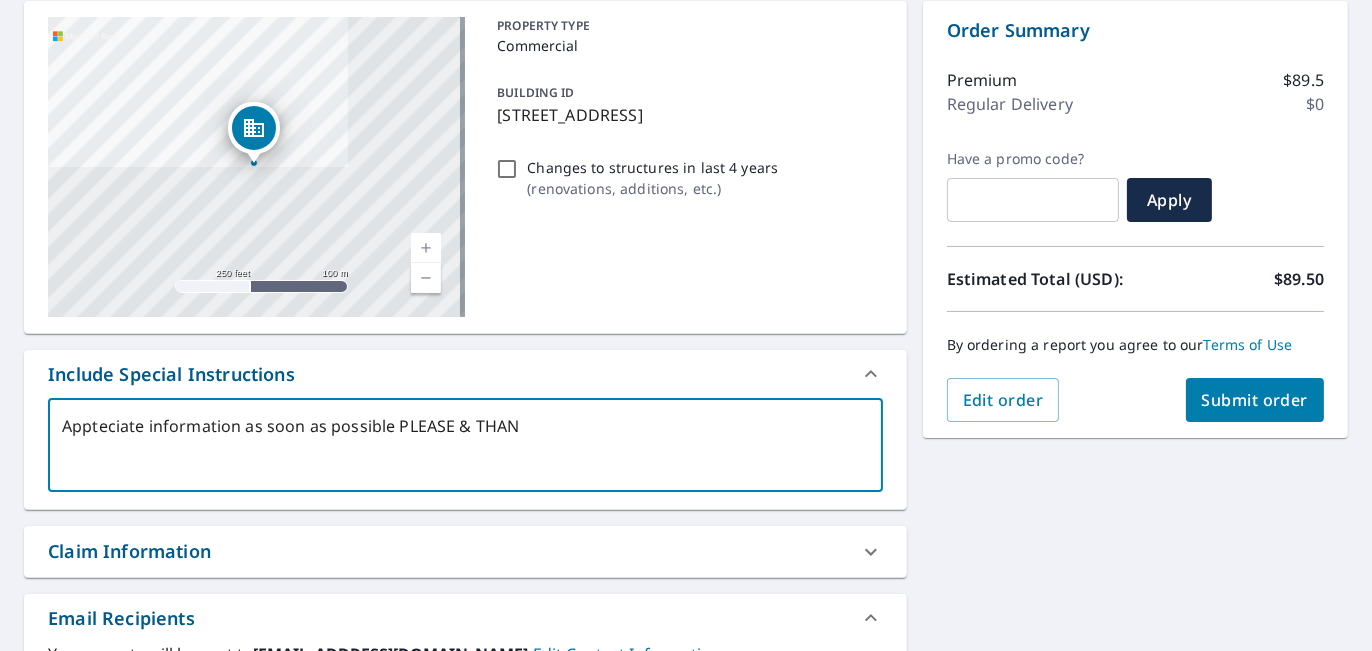 type on "Appteciate information as soon as possible PLEASE & THANK" 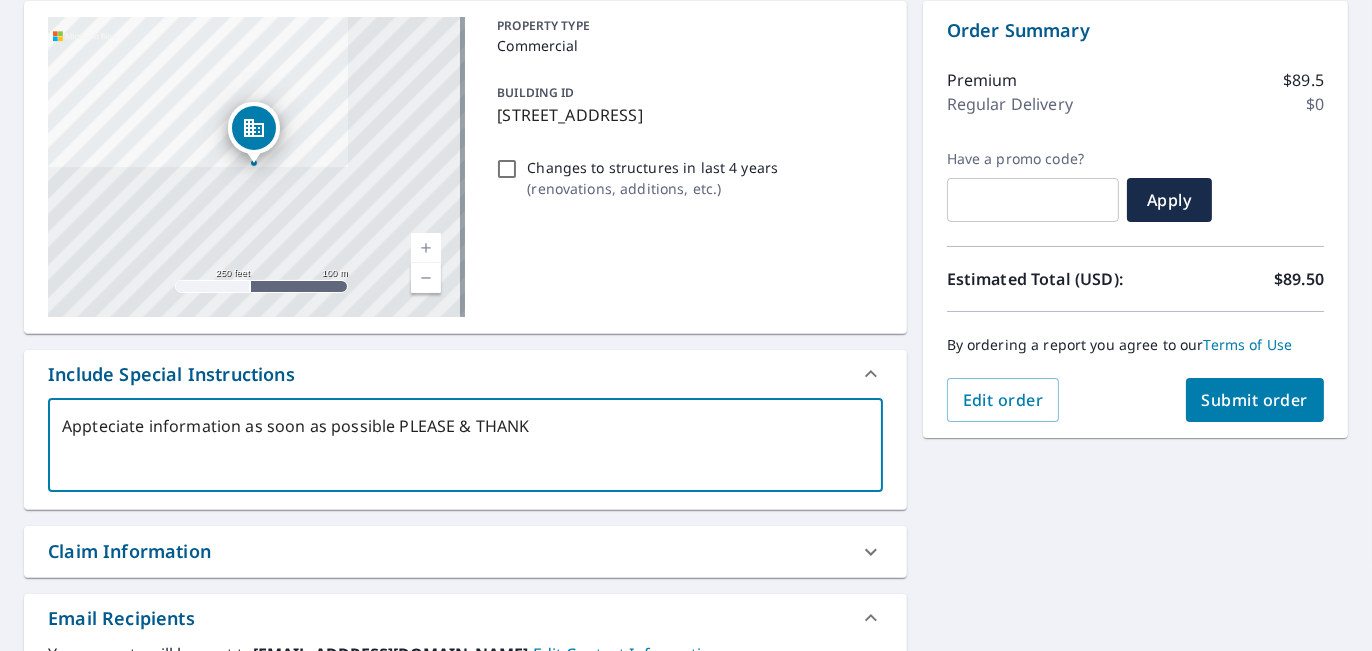 type on "x" 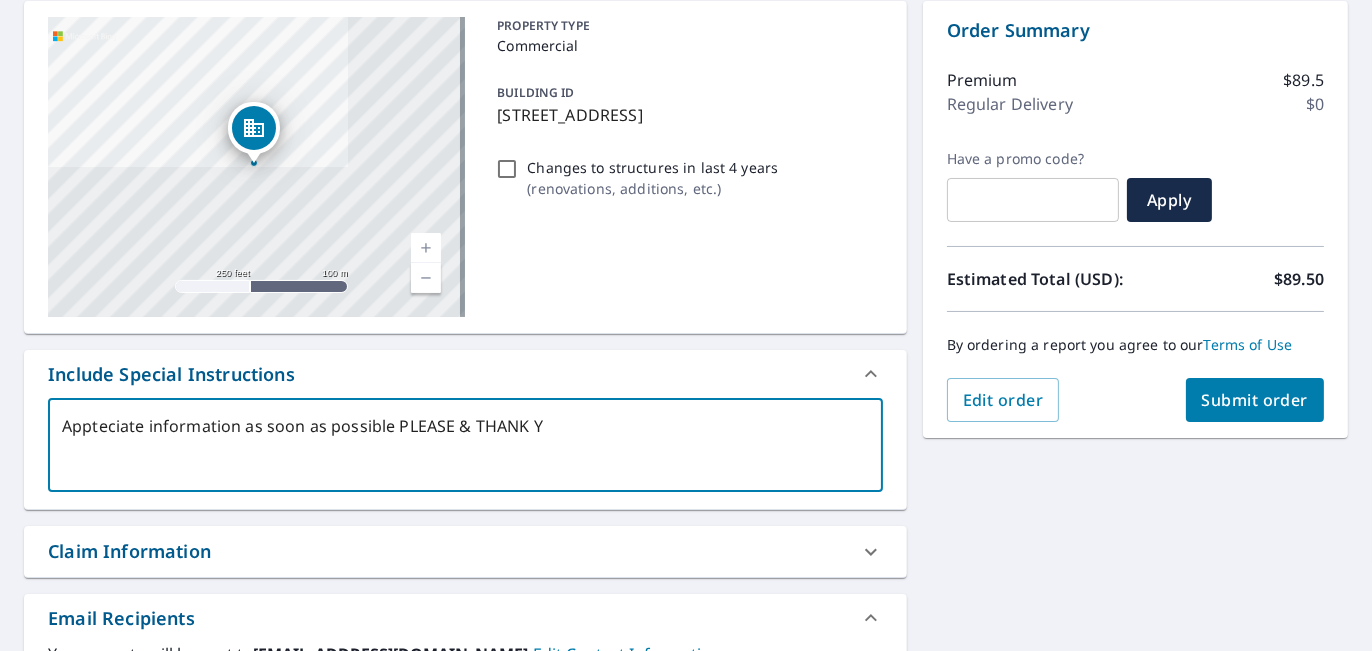 type on "Appteciate information as soon as possible PLEASE & THANK [PERSON_NAME]" 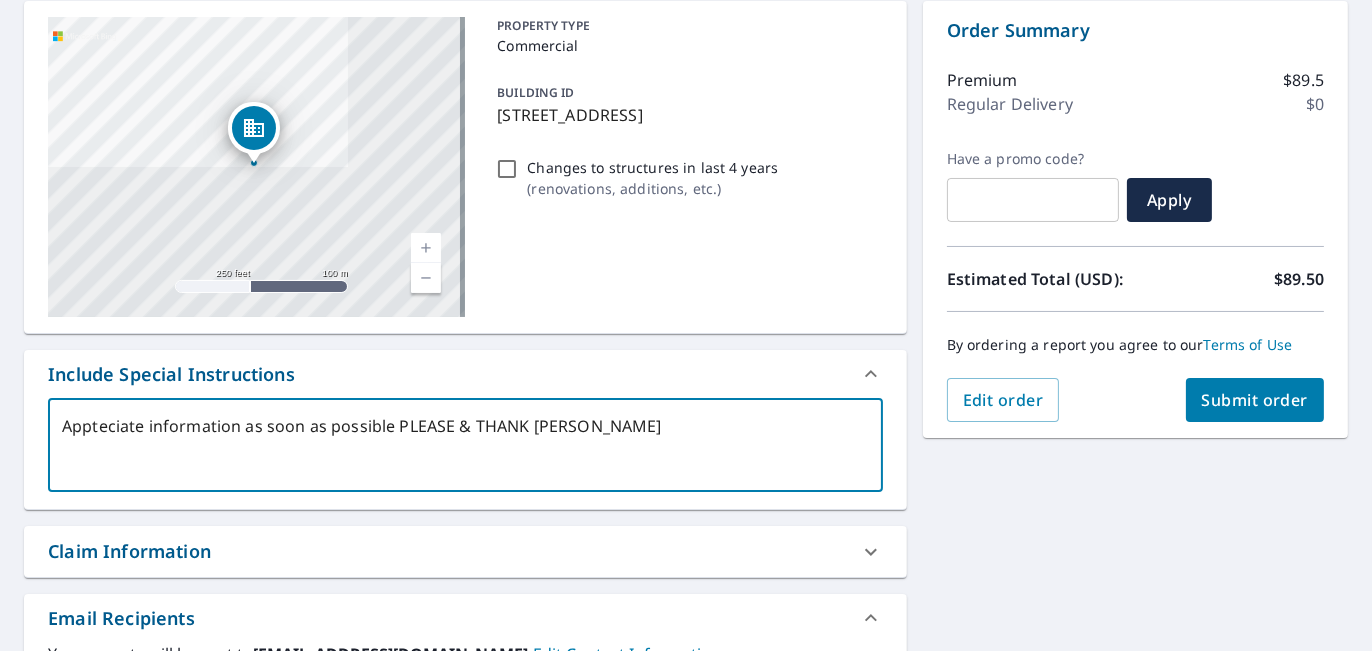 type on "Appteciate information as soon as possible PLEASE & THANK YOU" 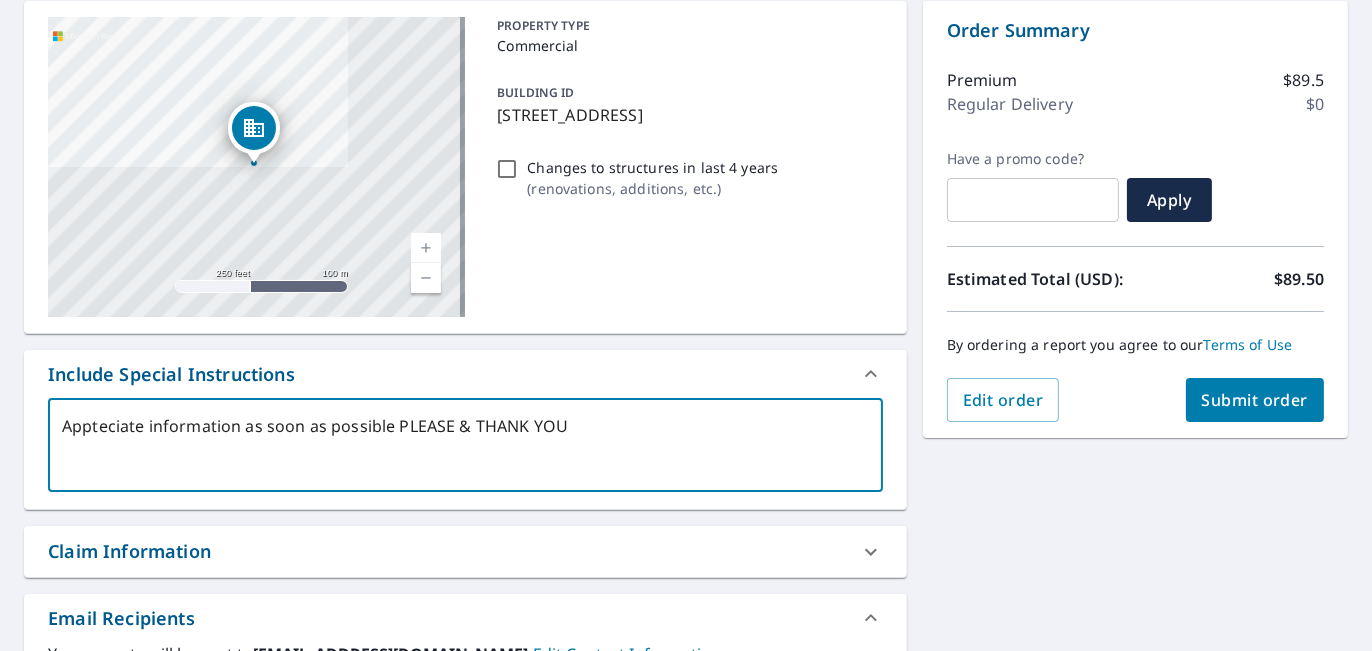 click on "Appteciate information as soon as possible PLEASE & THANK YOU" at bounding box center [465, 445] 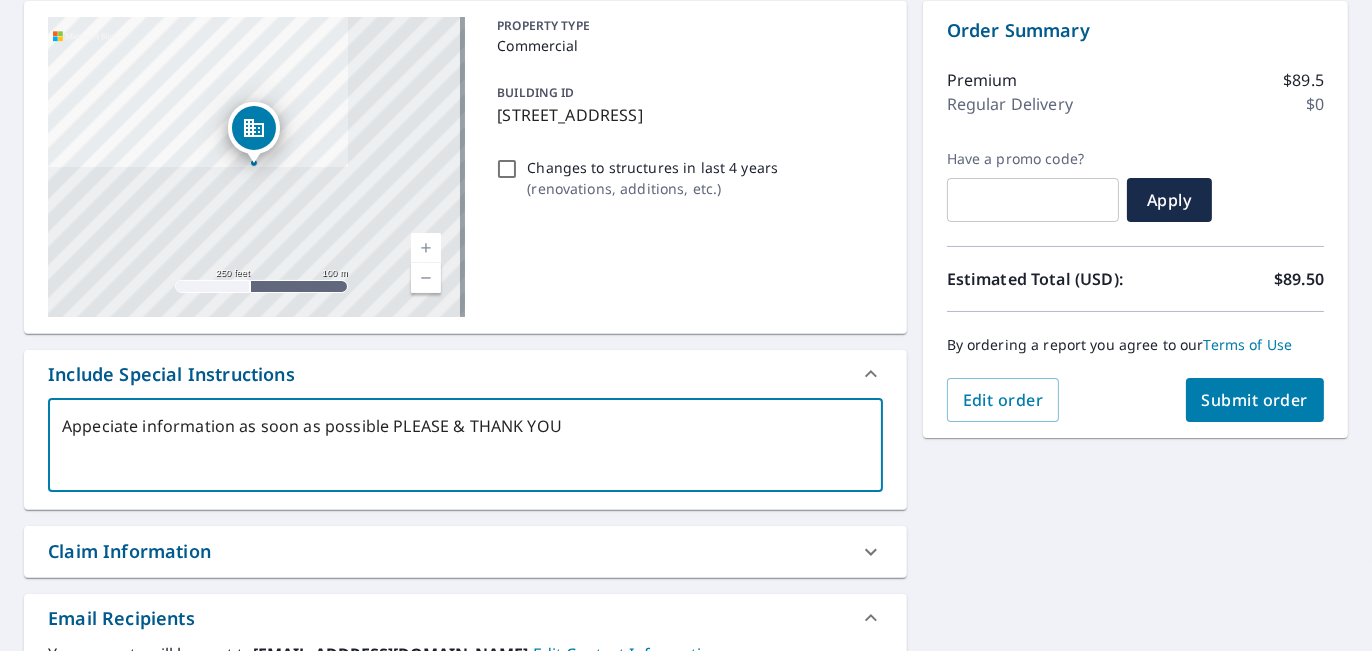 type on "Appreciate information as soon as possible PLEASE & THANK YOU" 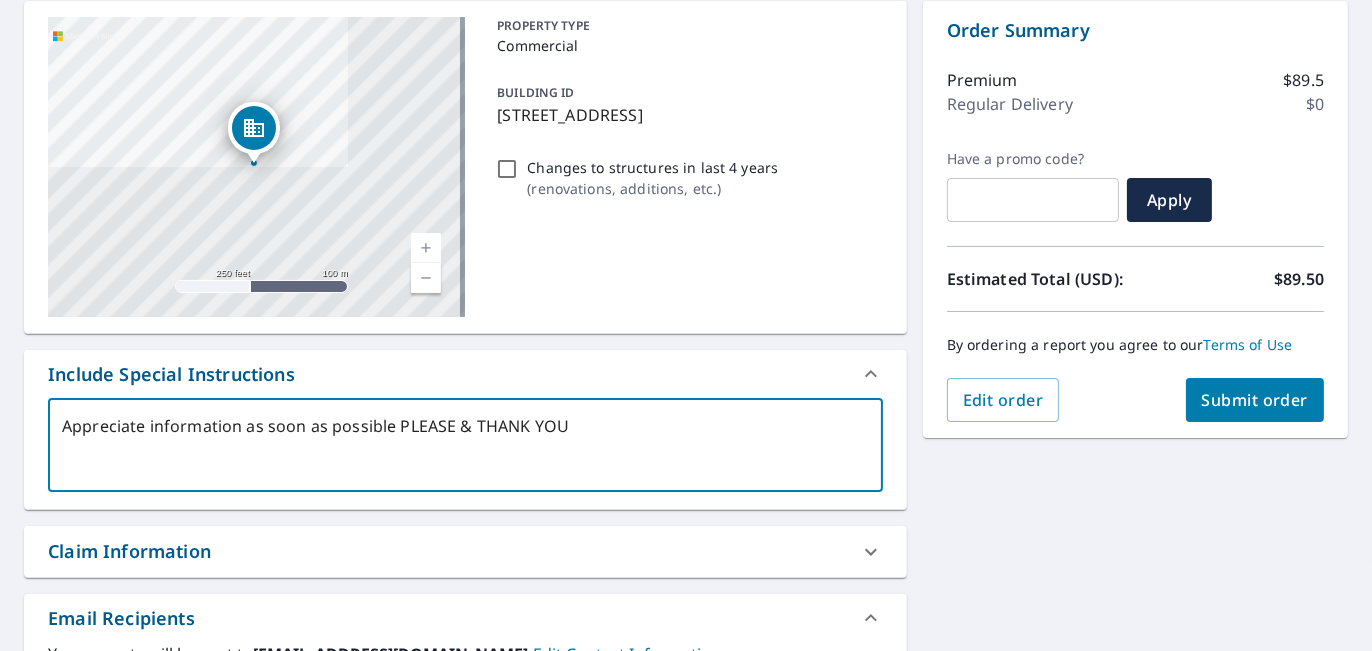 type on "Appreciate information as soon as possible PLEASE & THANK YOU" 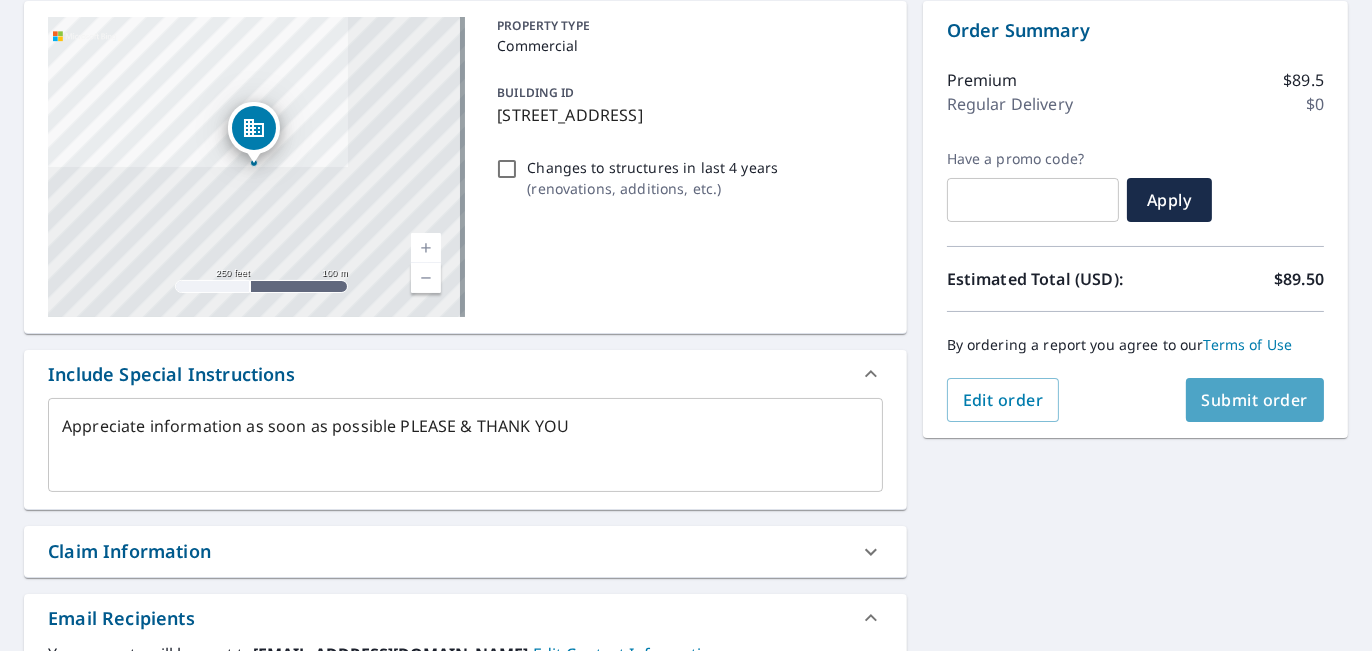 click on "Submit order" at bounding box center (1255, 400) 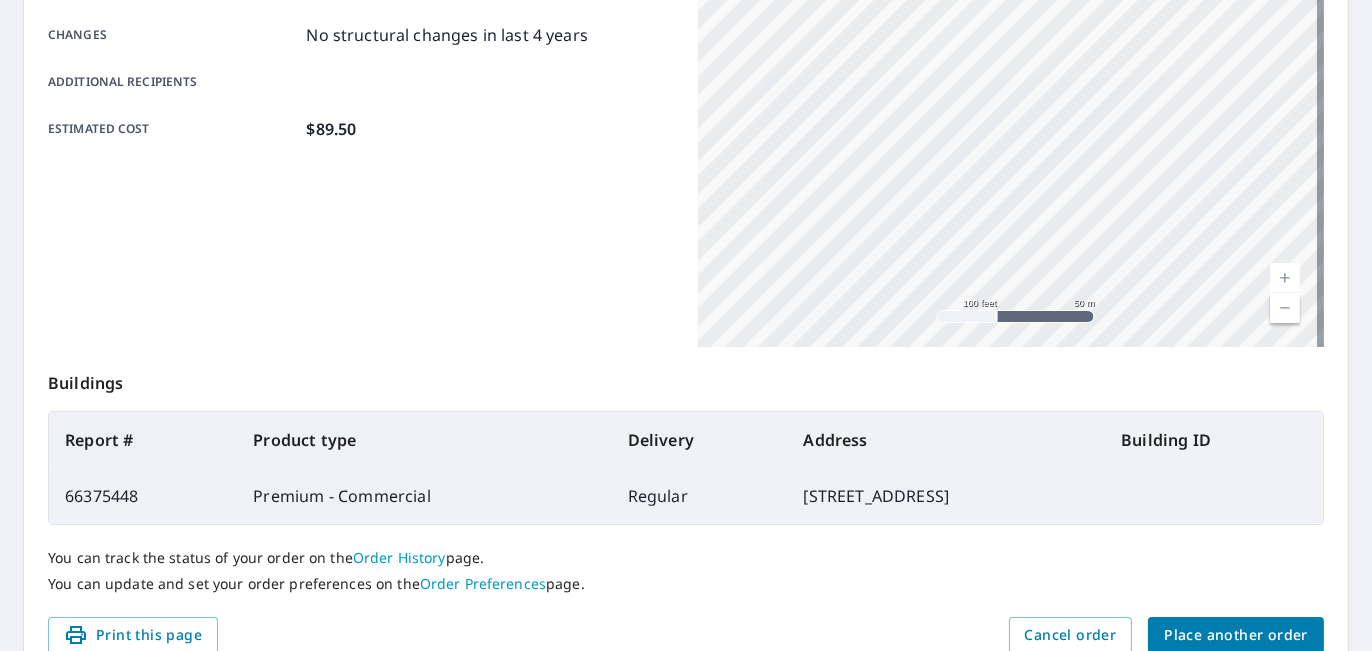 scroll, scrollTop: 492, scrollLeft: 0, axis: vertical 